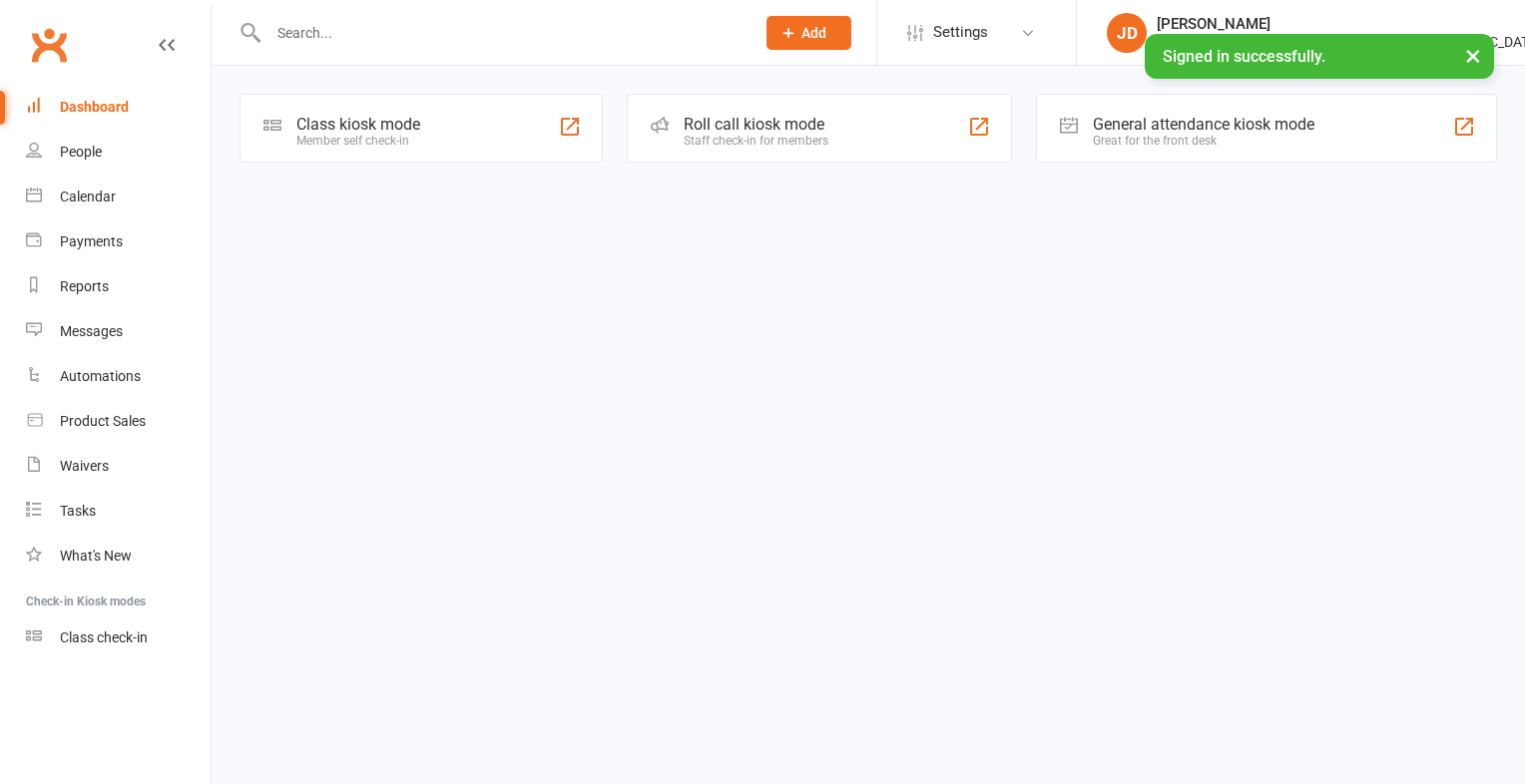 scroll, scrollTop: 0, scrollLeft: 0, axis: both 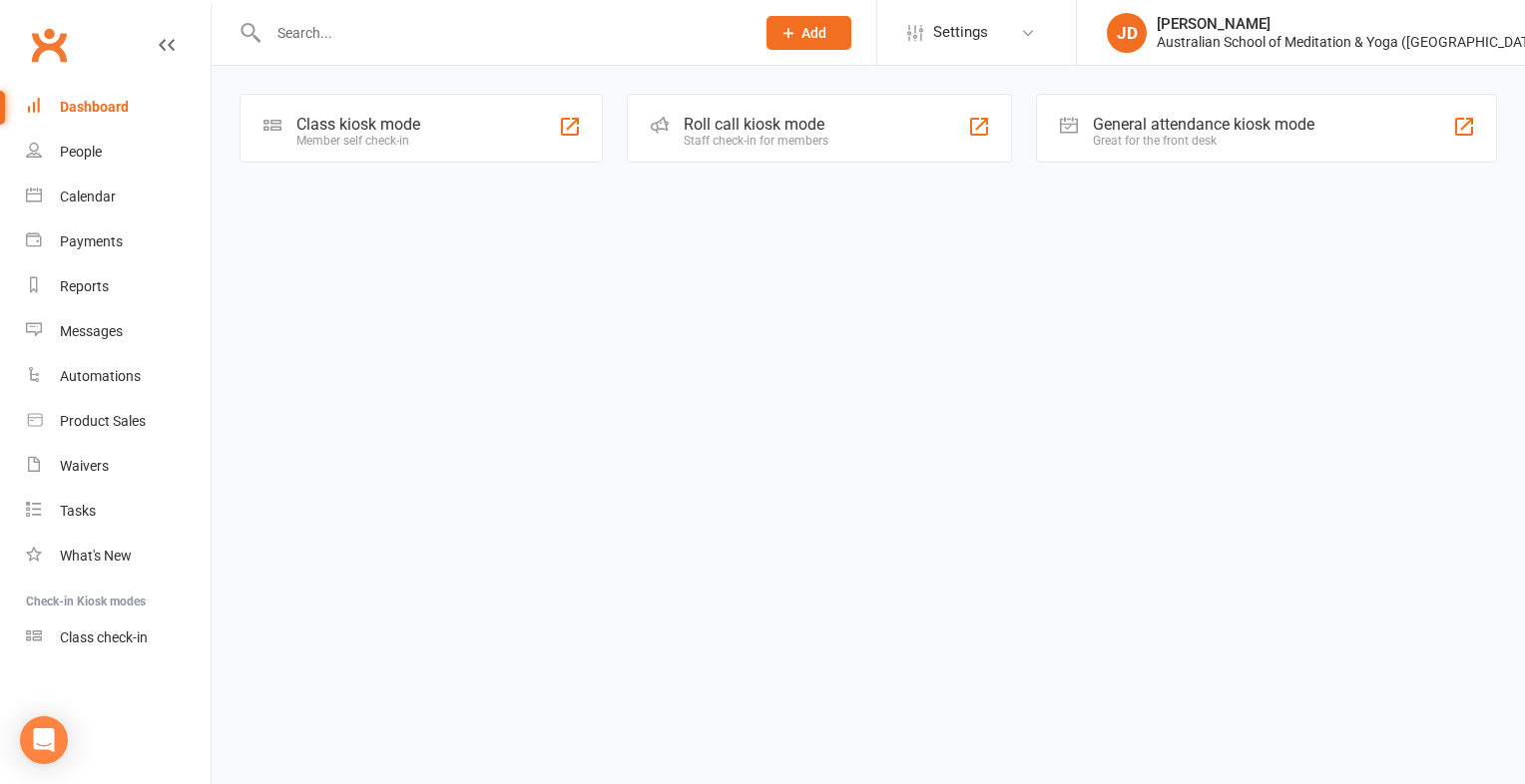 click on "Member self check-in" at bounding box center [358, 141] 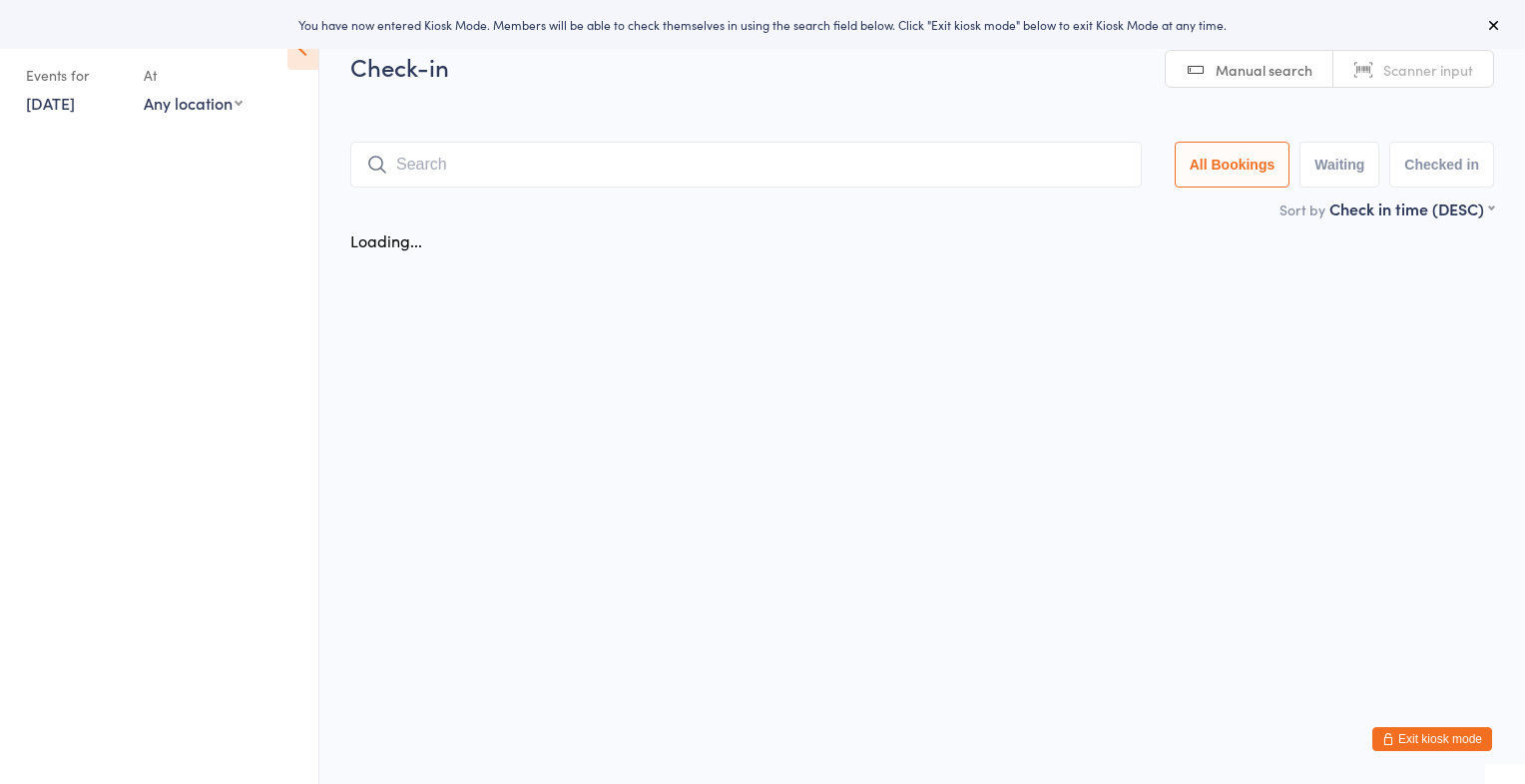scroll, scrollTop: 0, scrollLeft: 0, axis: both 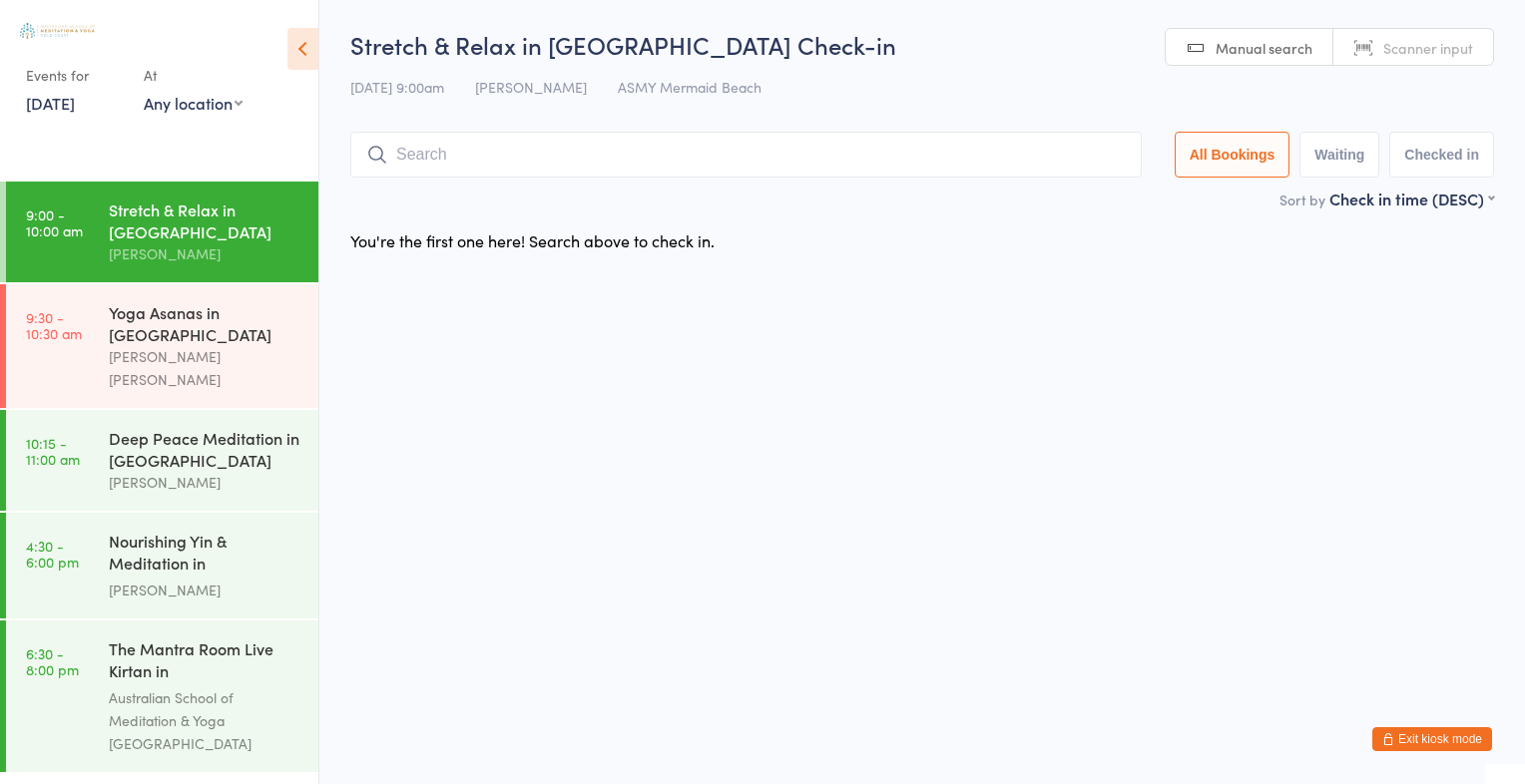 click on "Scanner input" at bounding box center (1428, 48) 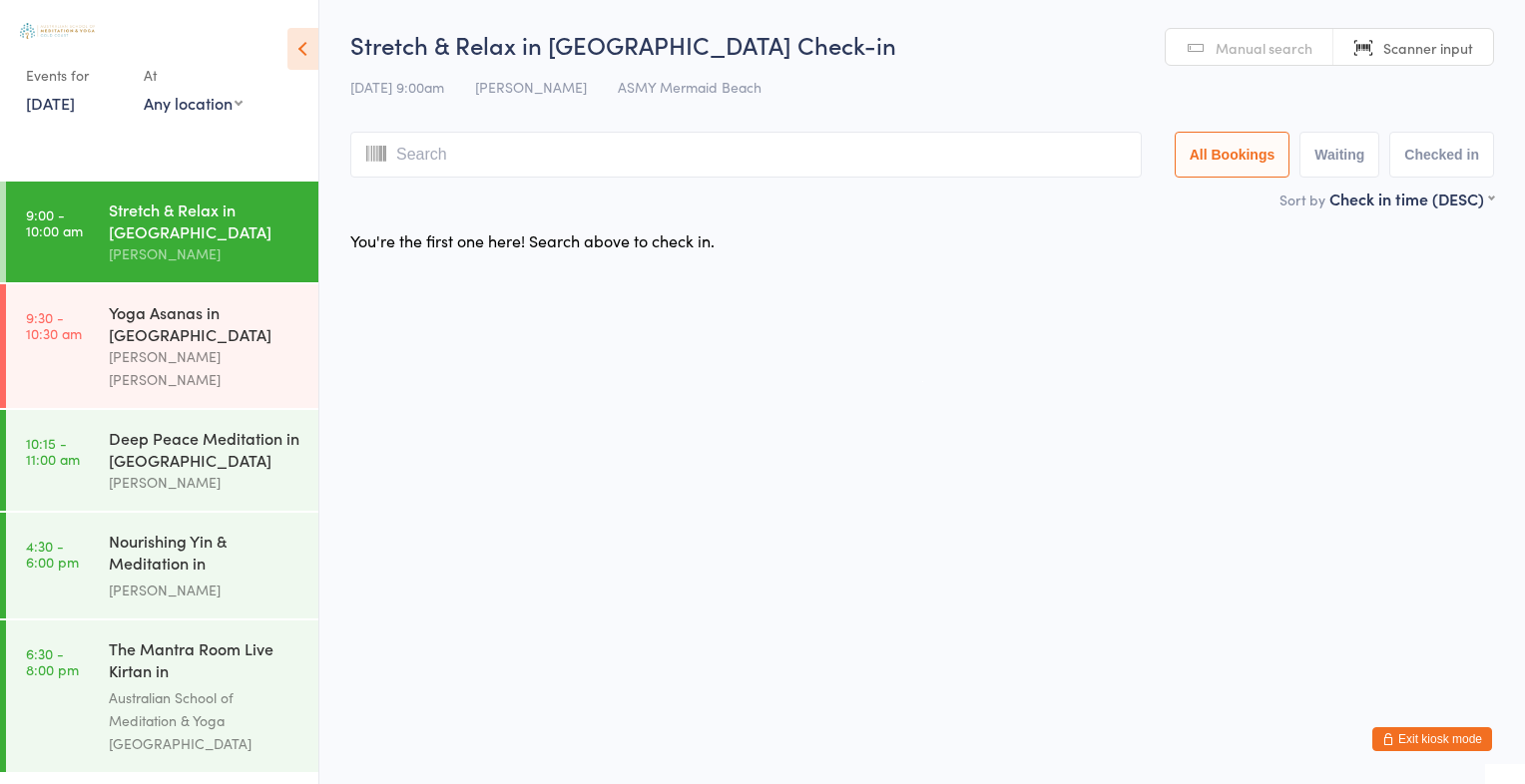 click at bounding box center [746, 155] 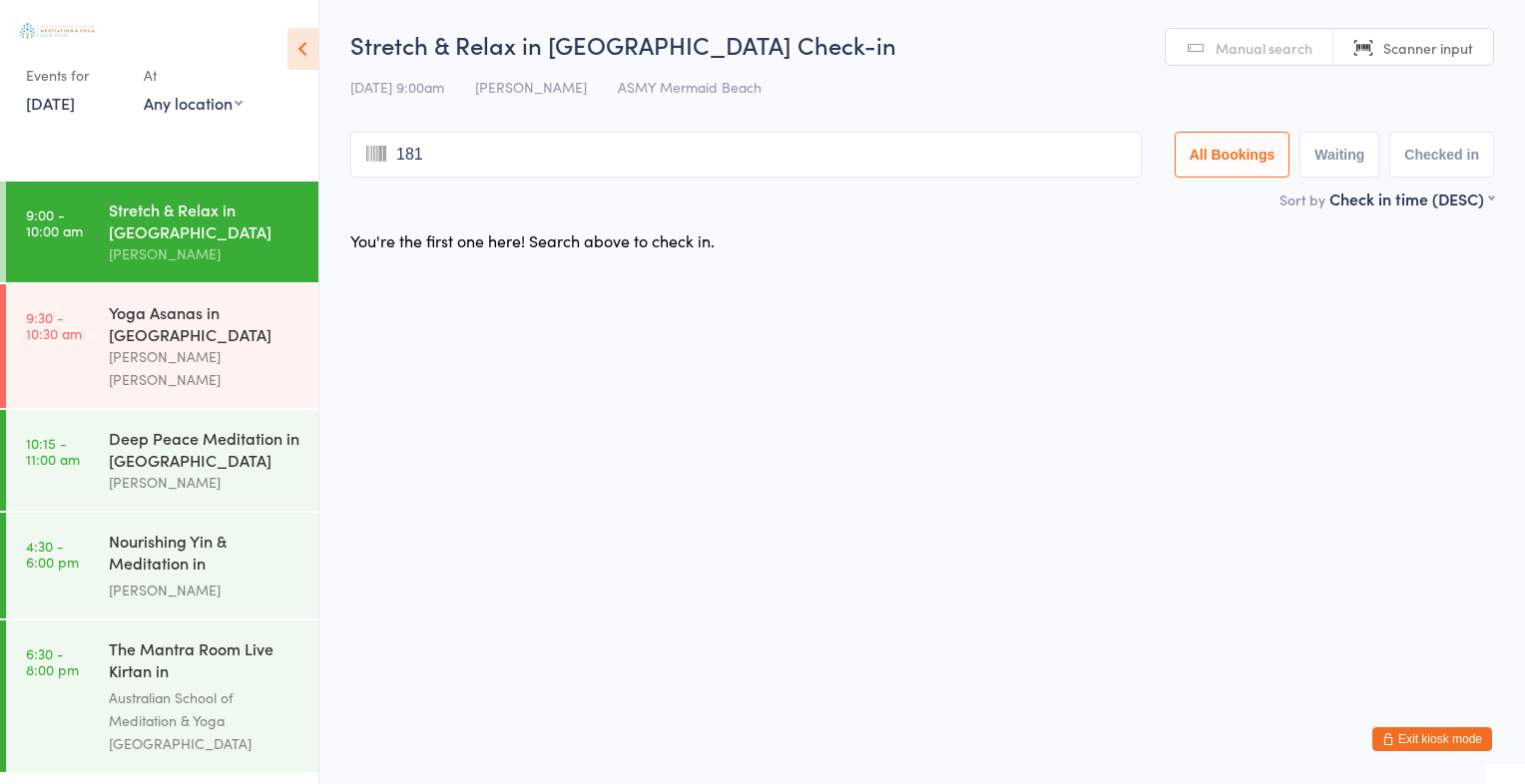 type on "1813" 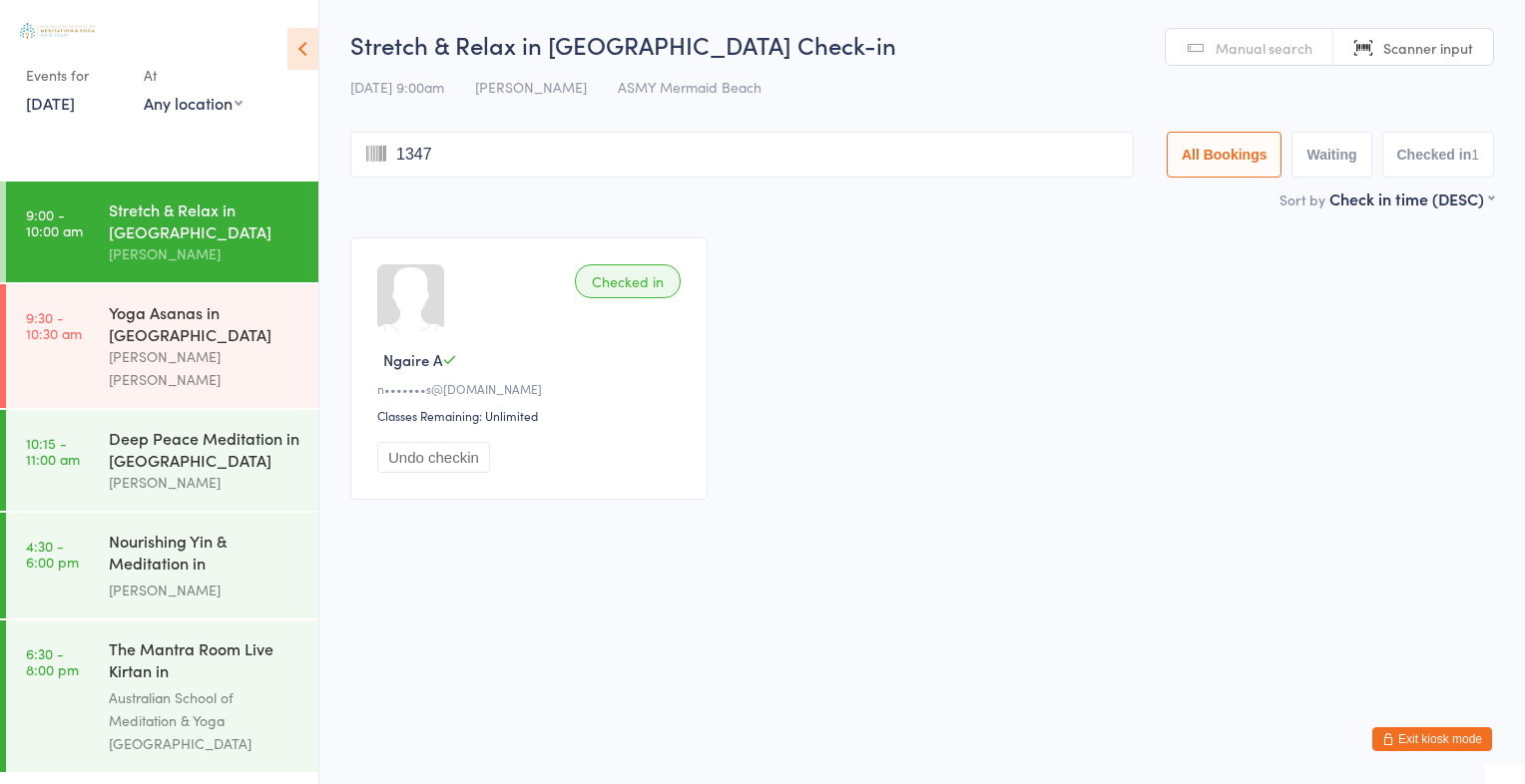 type on "1347" 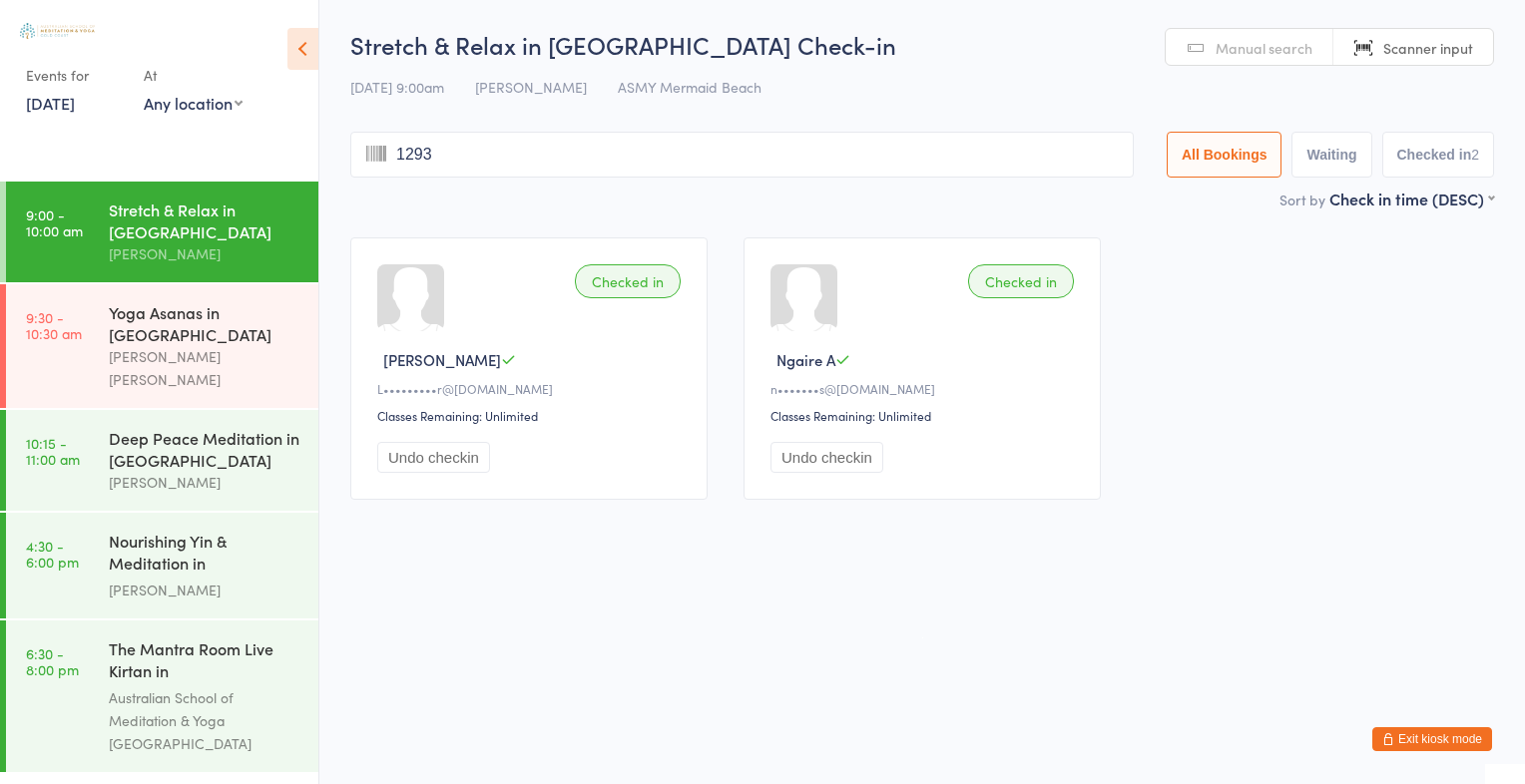 type on "1293" 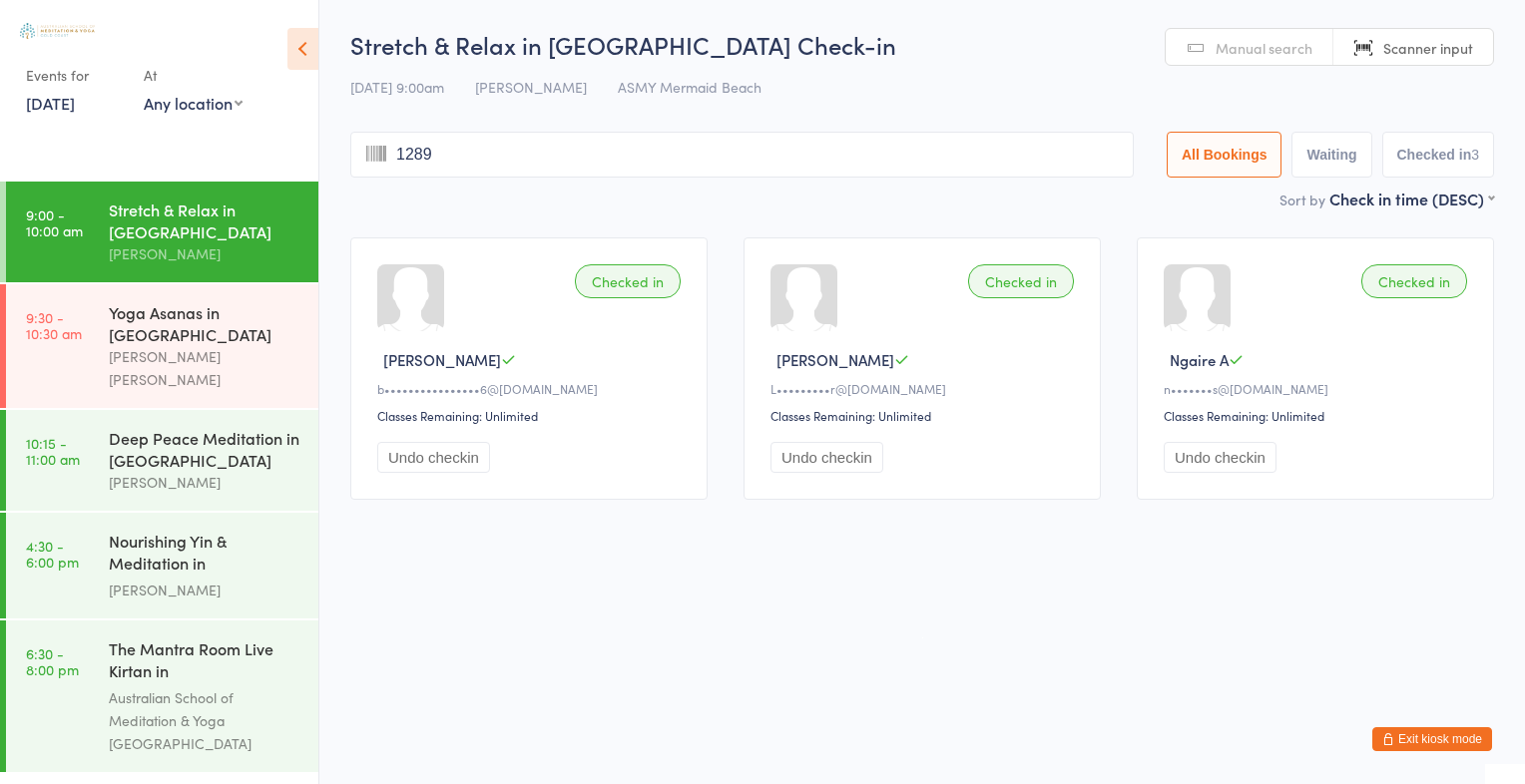 type on "1289" 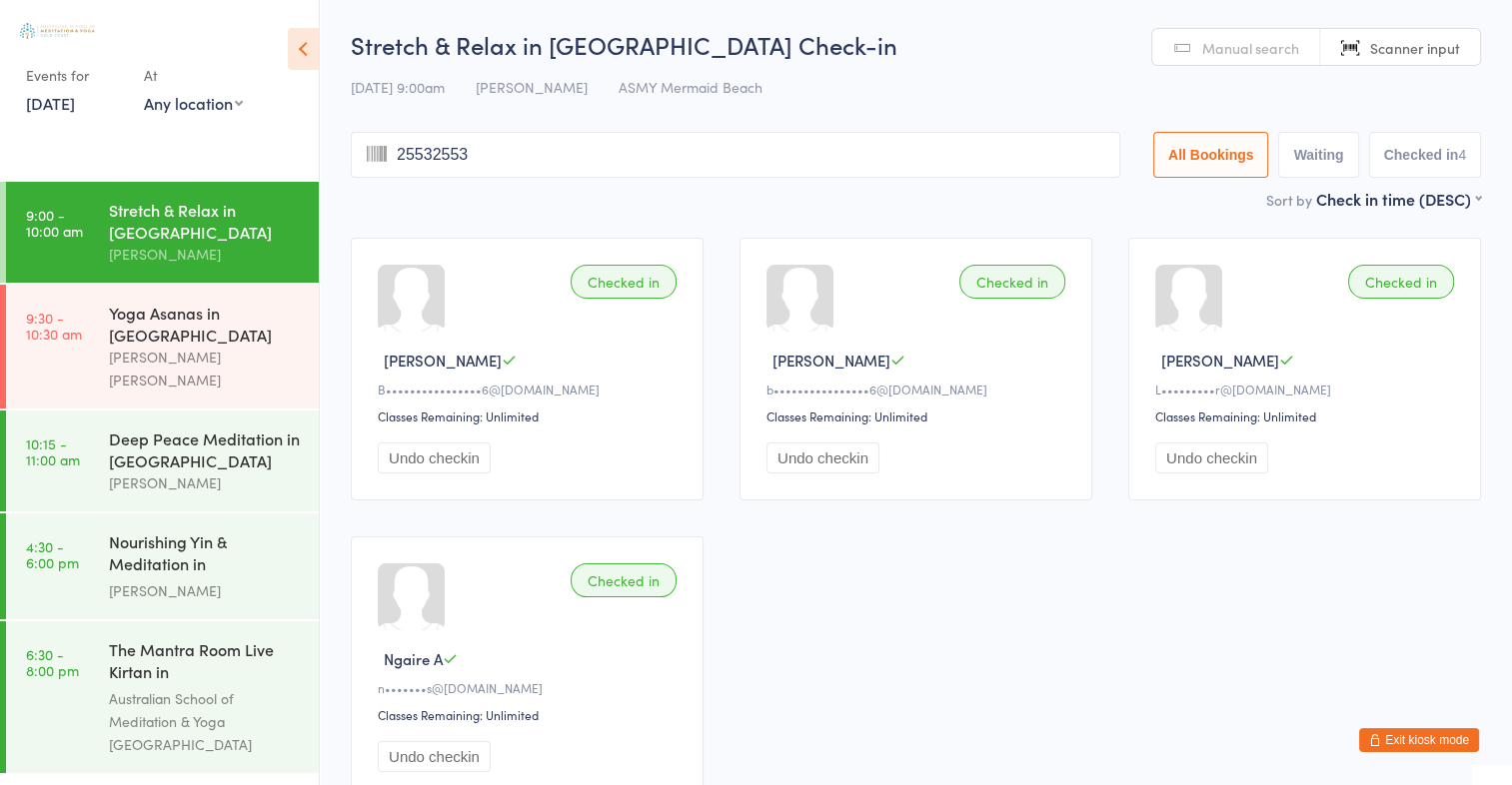 type on "25532553" 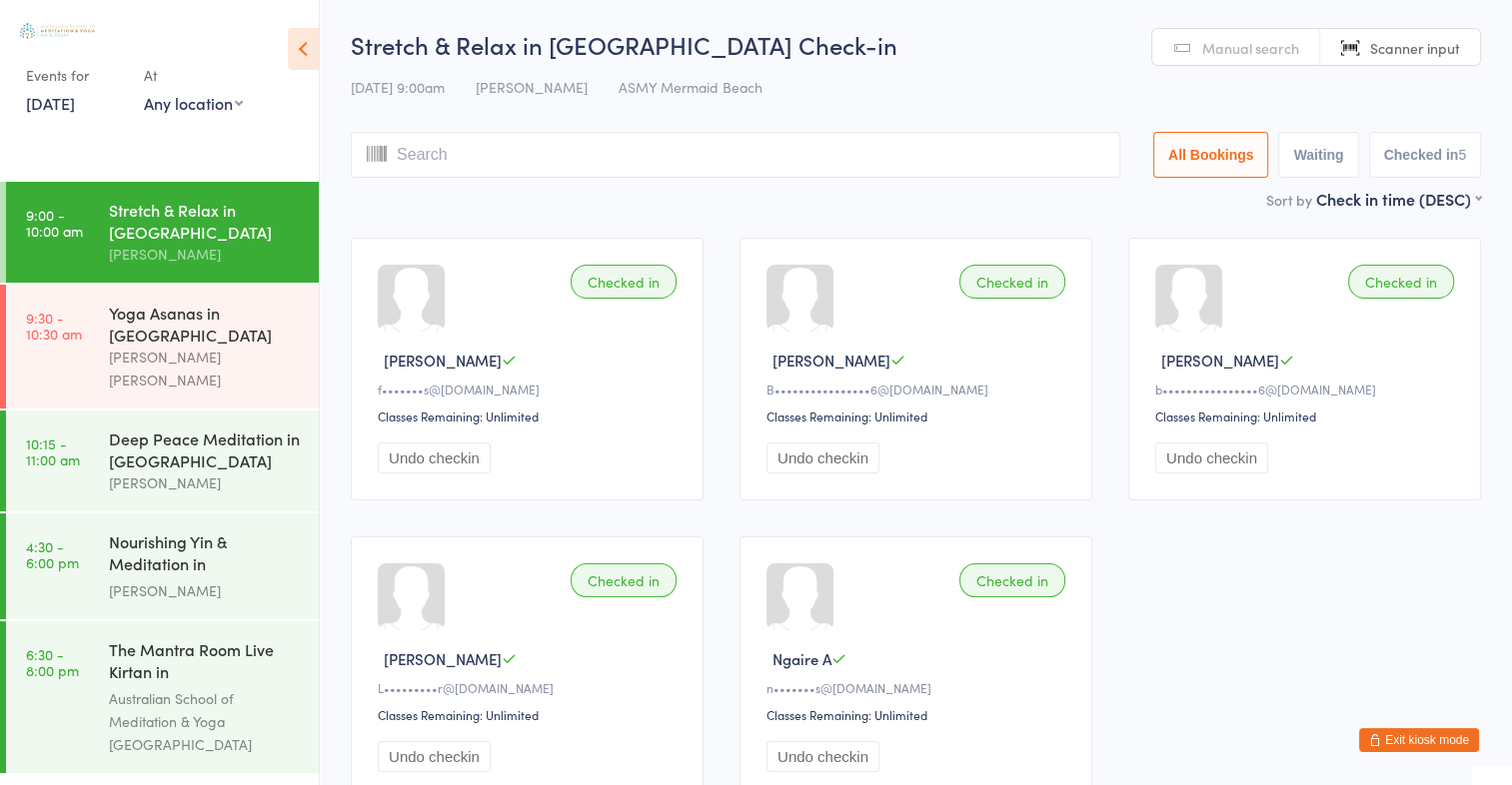 click on "Manual search" at bounding box center [1250, 48] 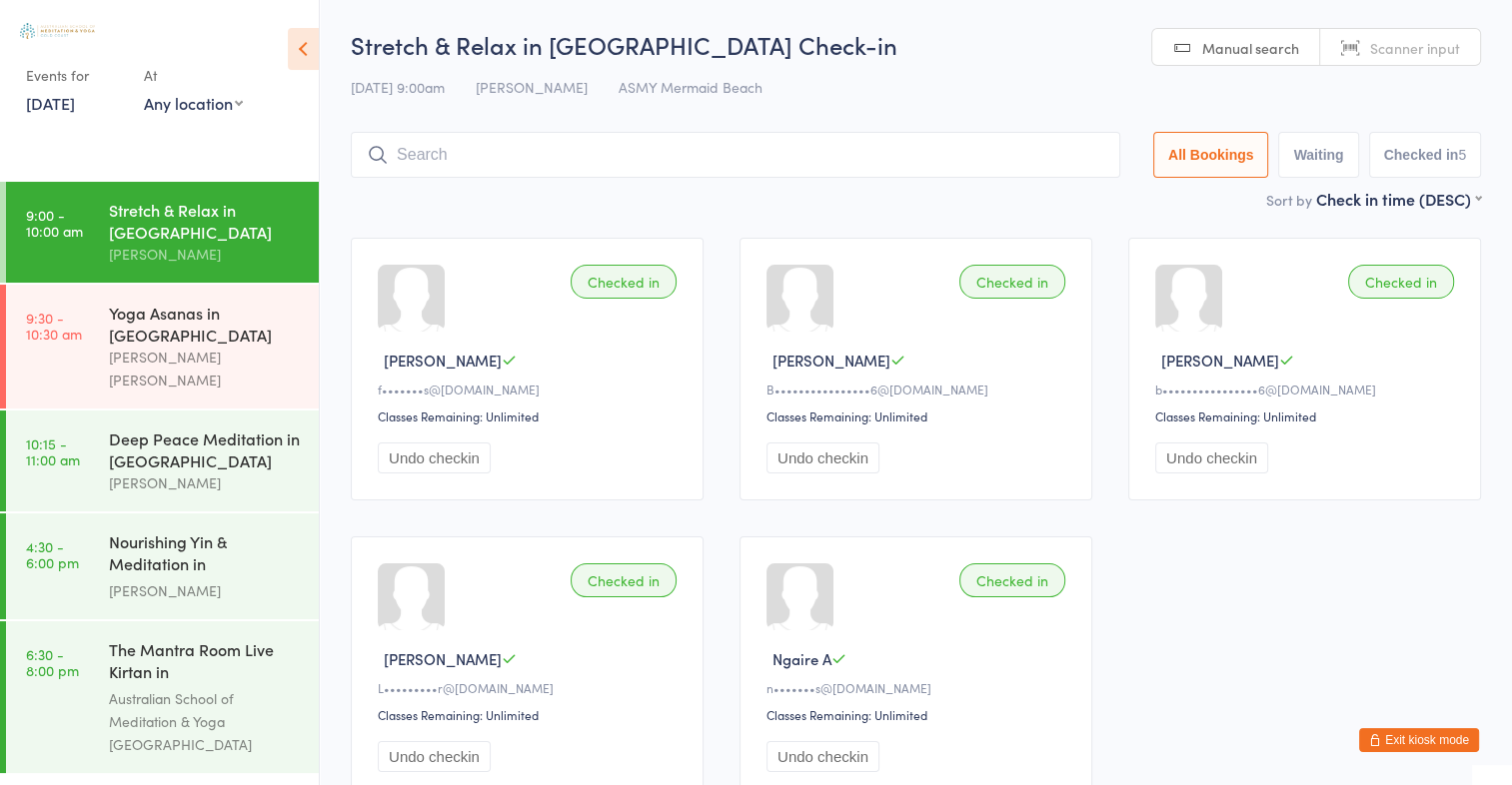 click at bounding box center [736, 155] 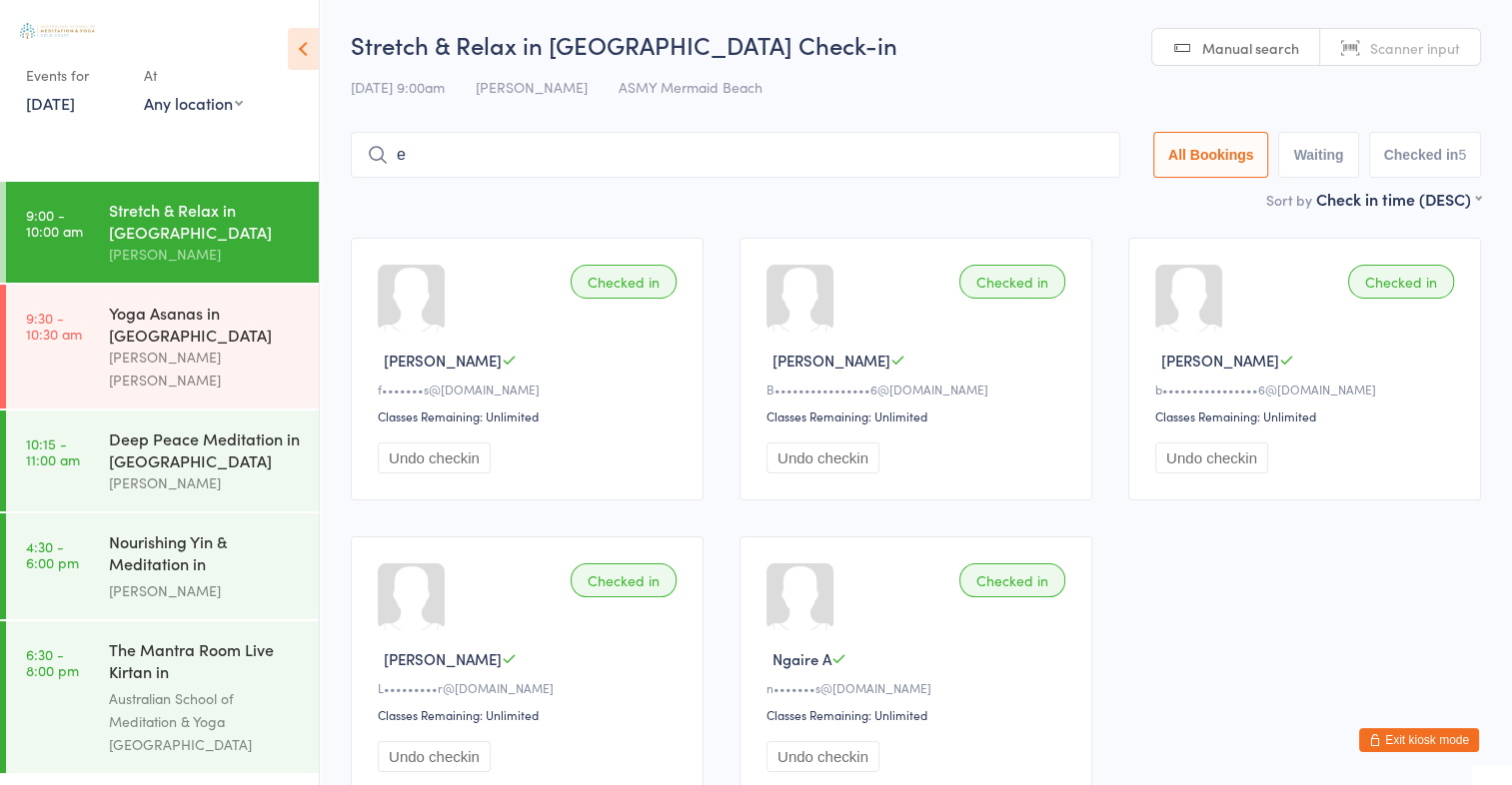 scroll, scrollTop: 16, scrollLeft: 0, axis: vertical 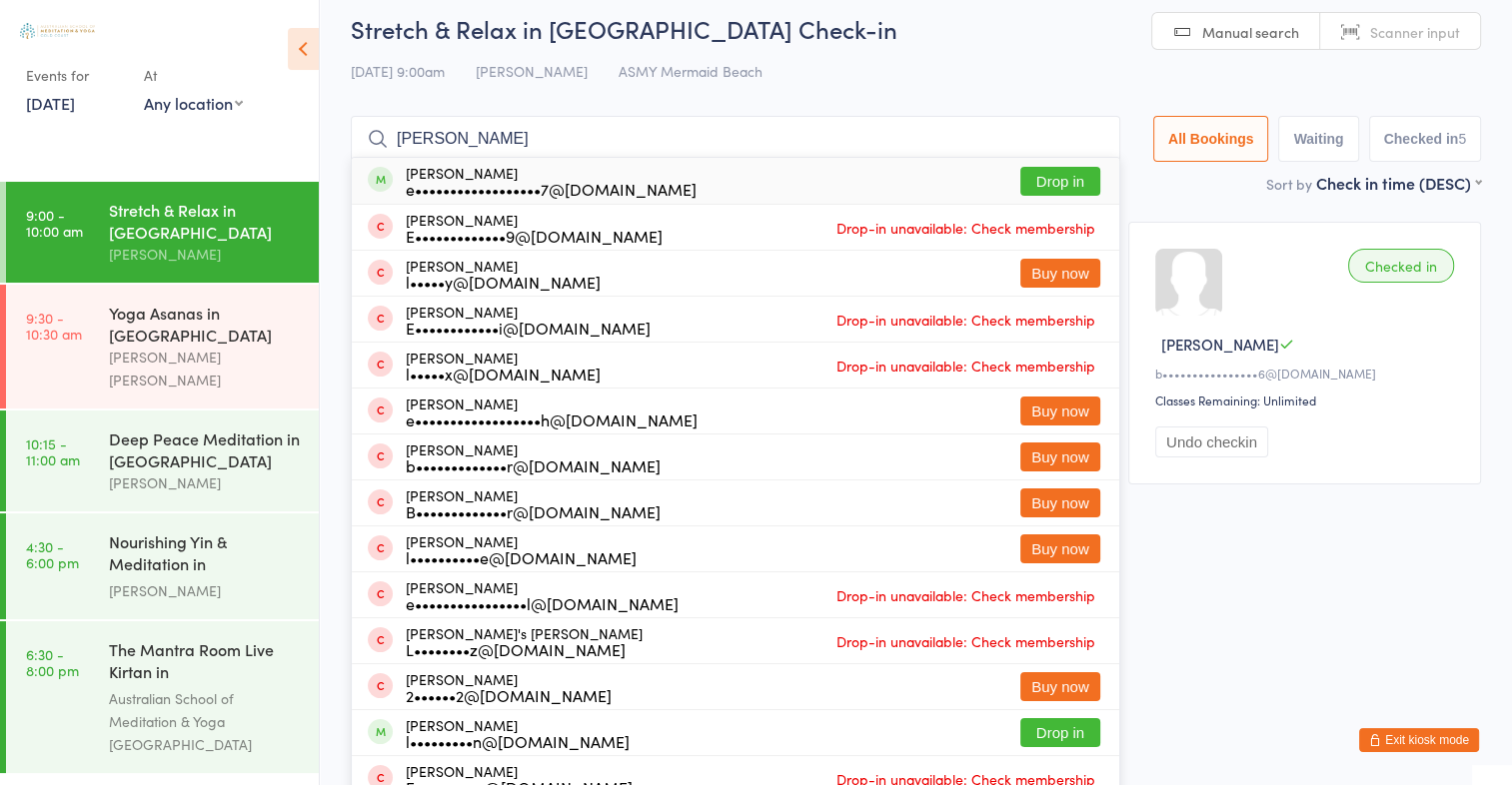 type on "elizabeth bro" 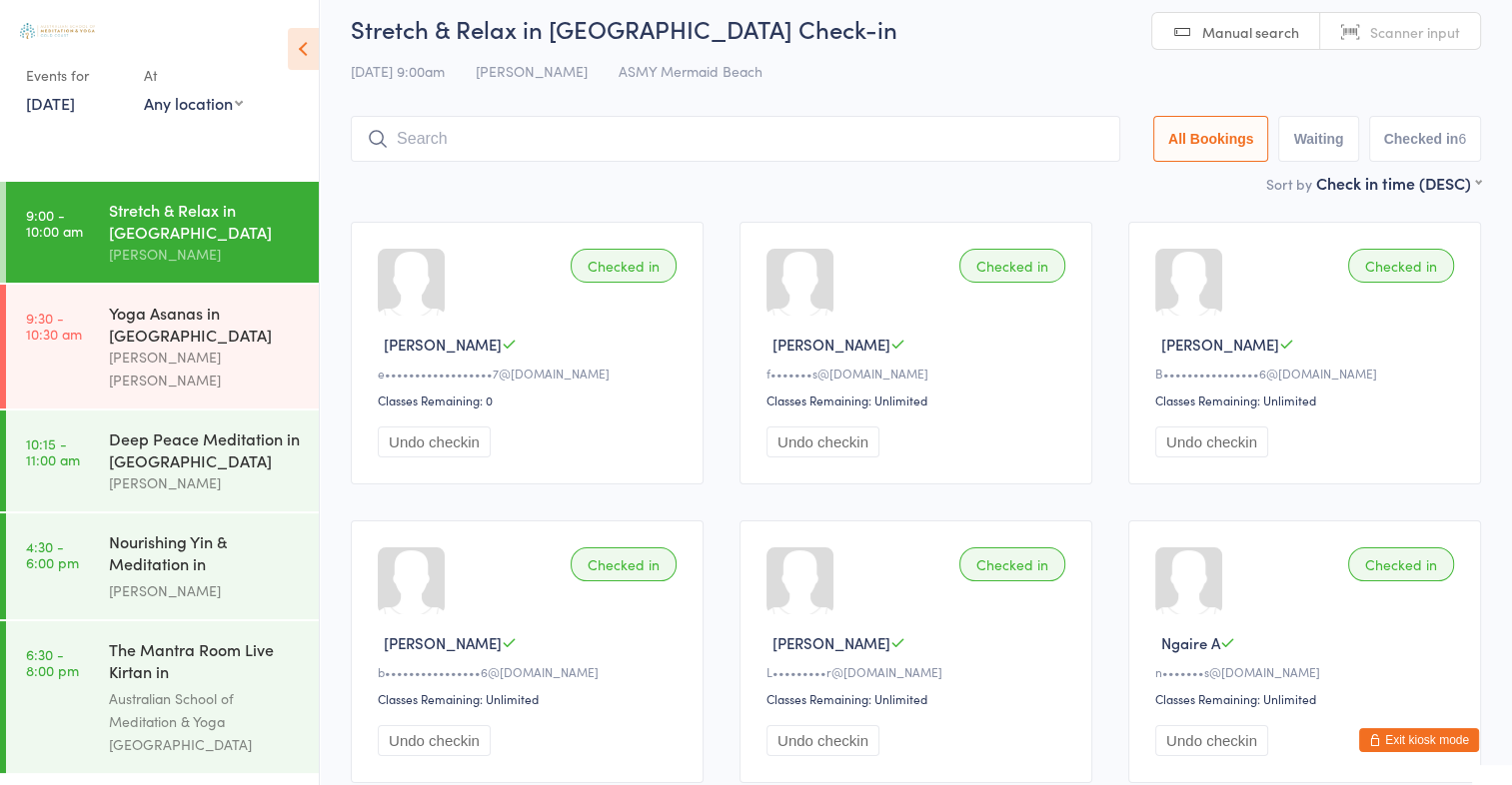 click on "Scanner input" at bounding box center [1415, 32] 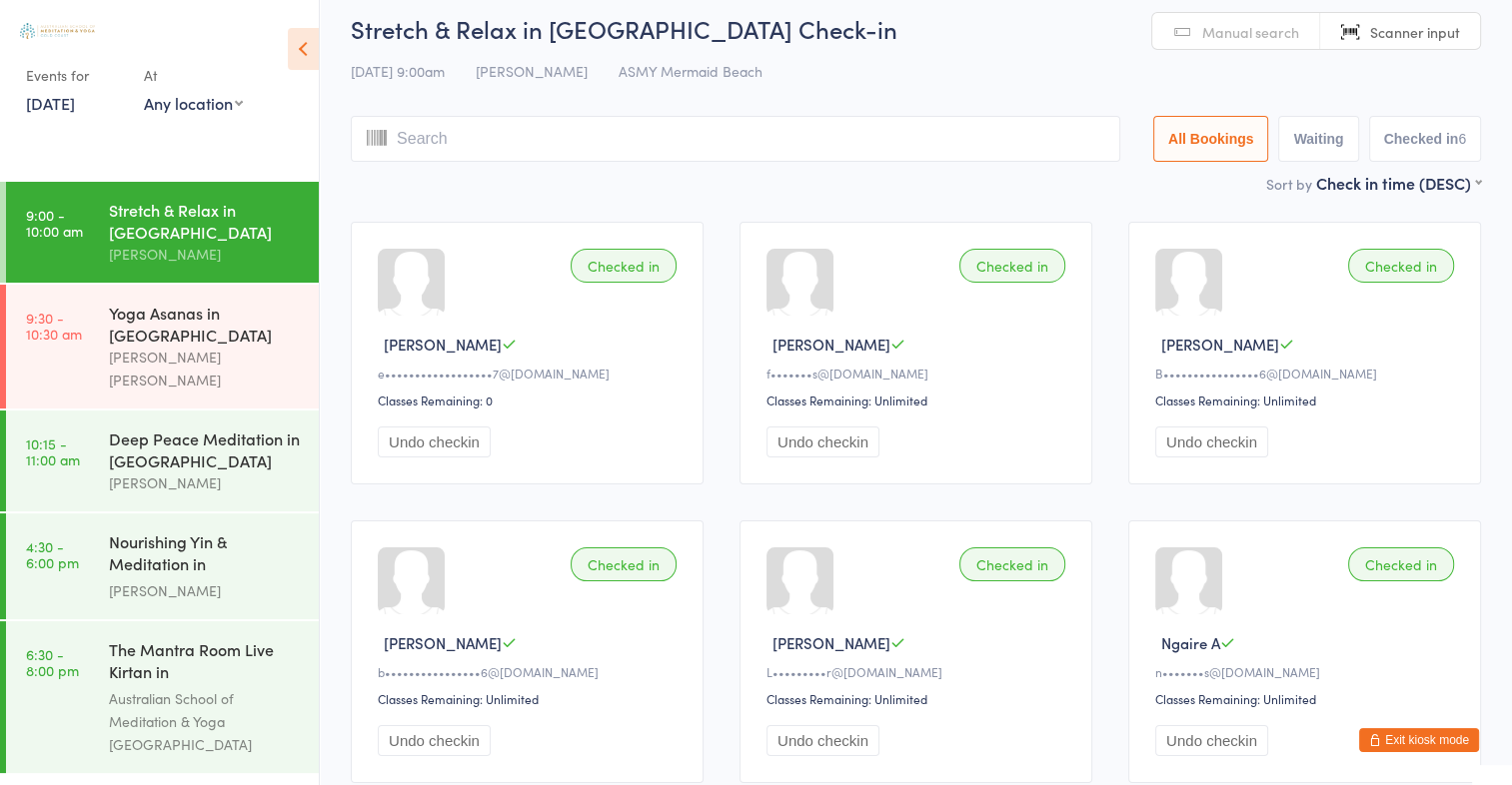 click at bounding box center (736, 139) 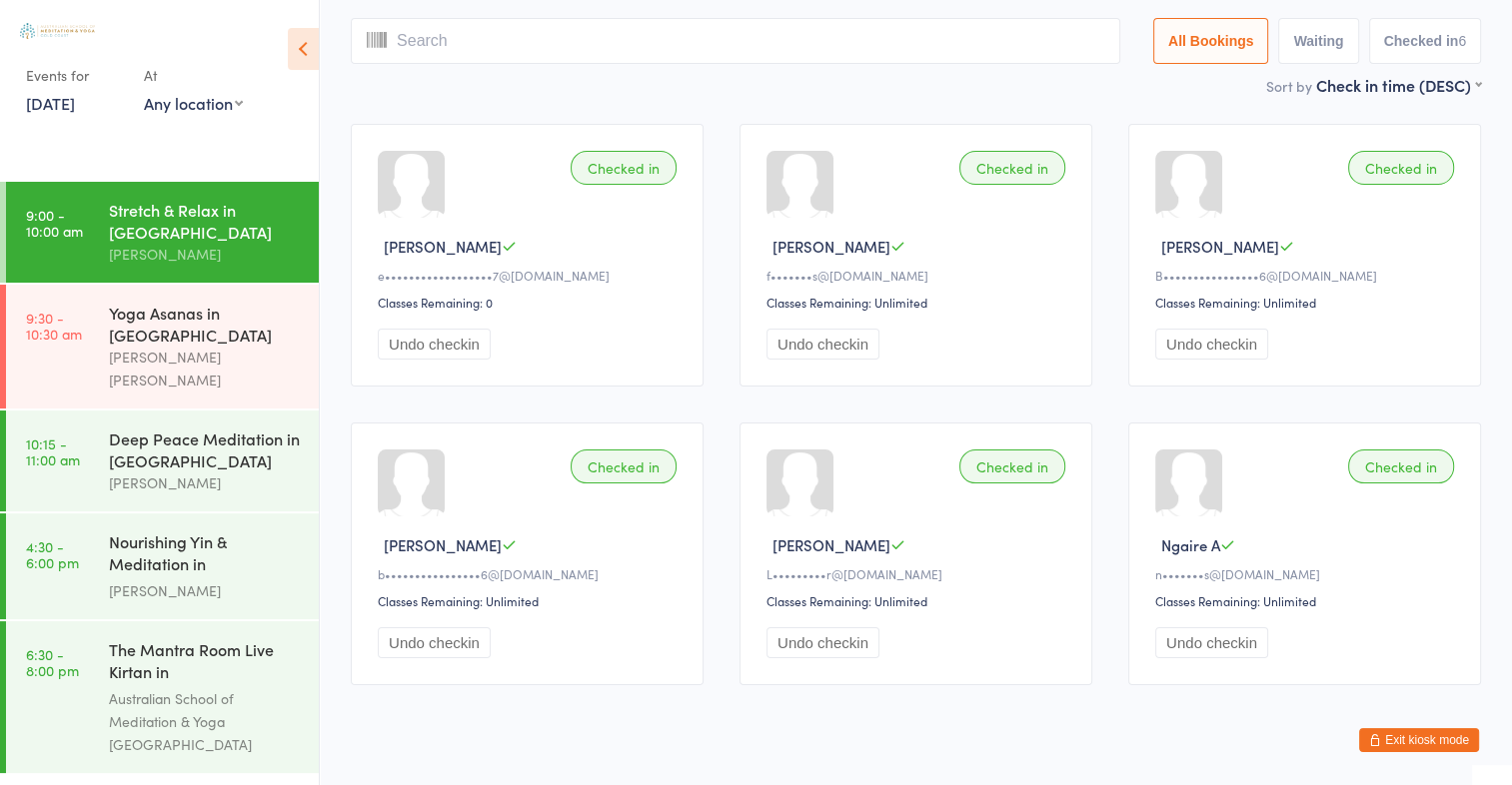 scroll, scrollTop: 132, scrollLeft: 0, axis: vertical 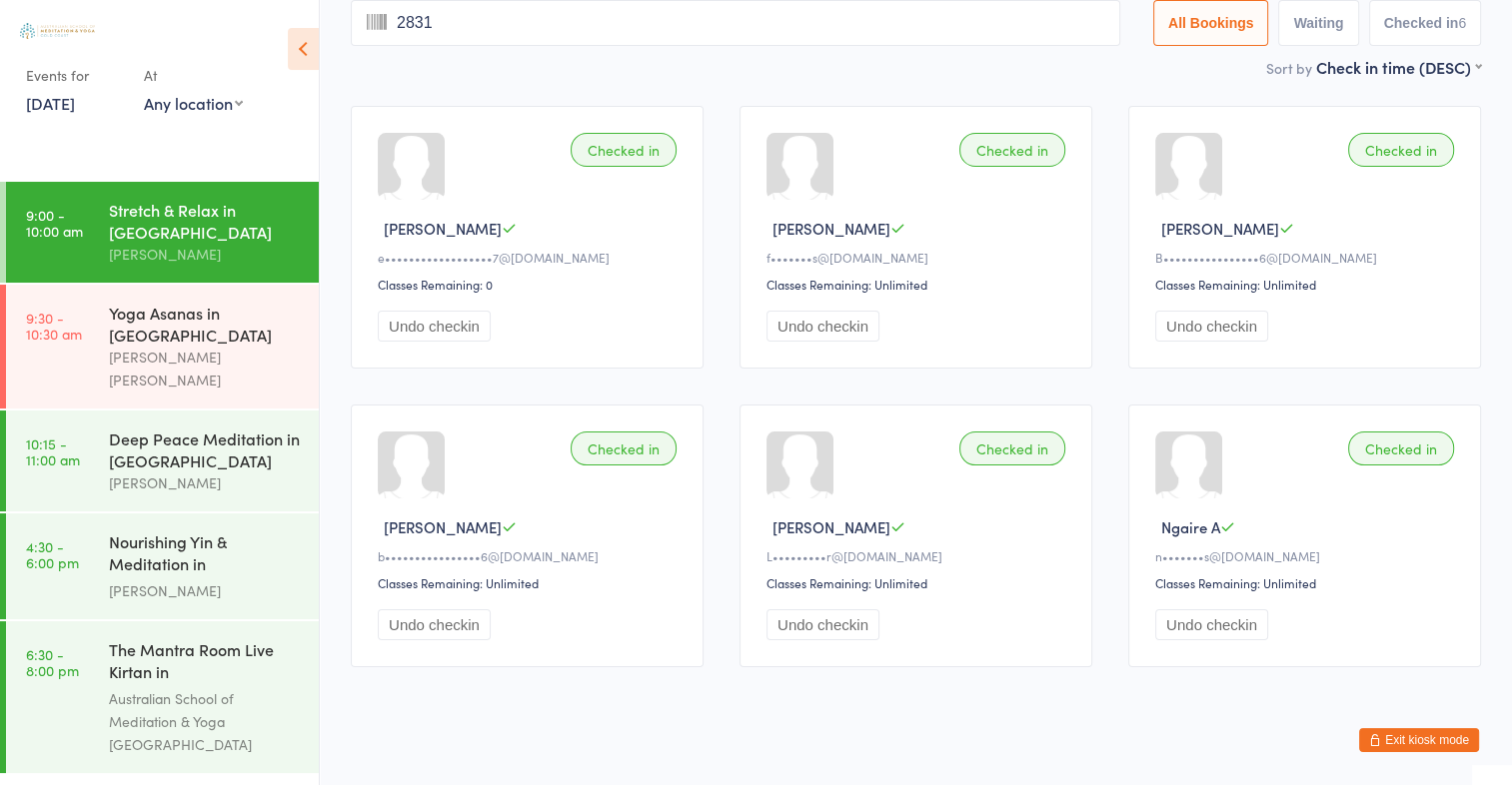type on "2831" 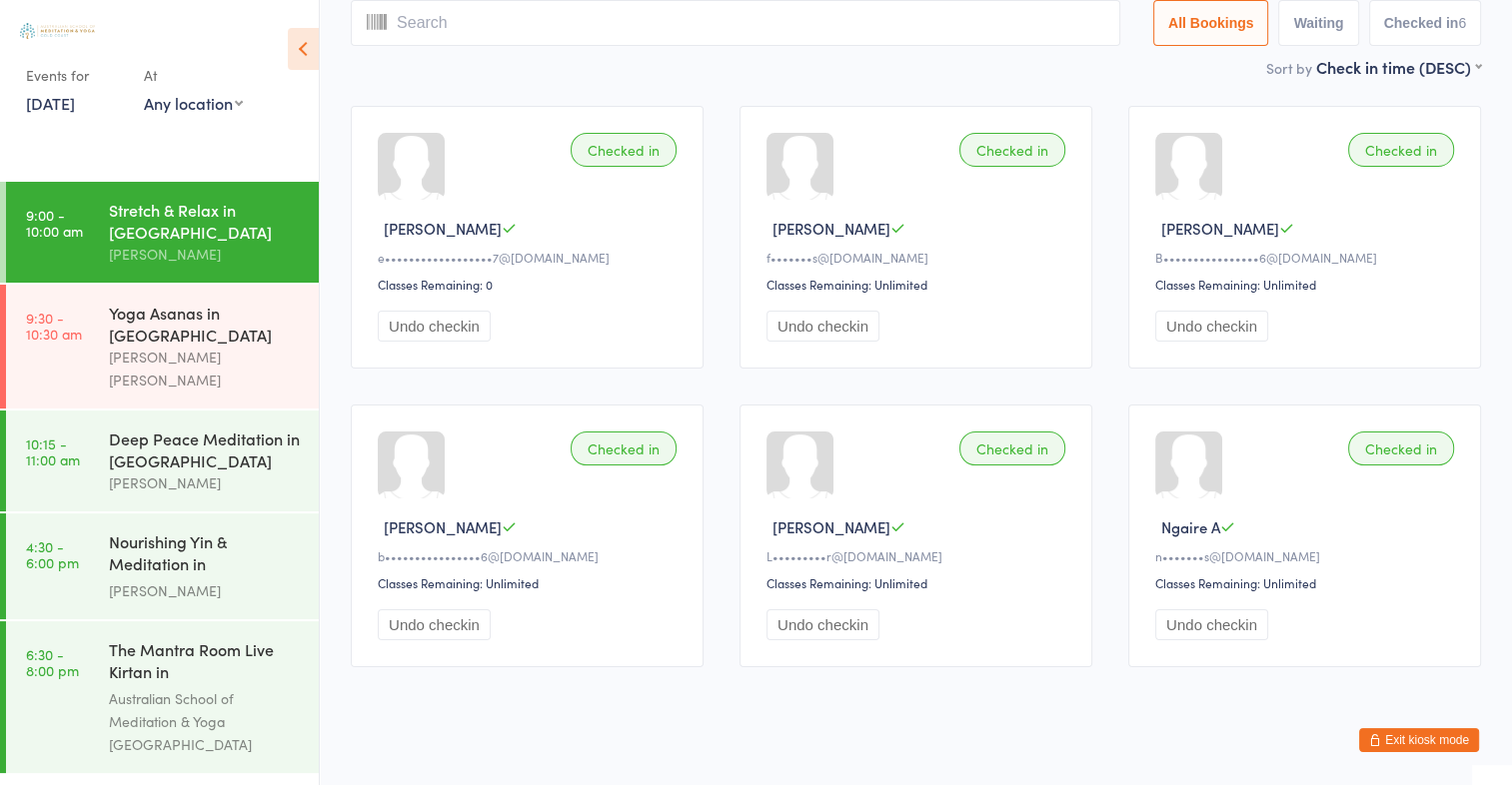 scroll, scrollTop: 0, scrollLeft: 0, axis: both 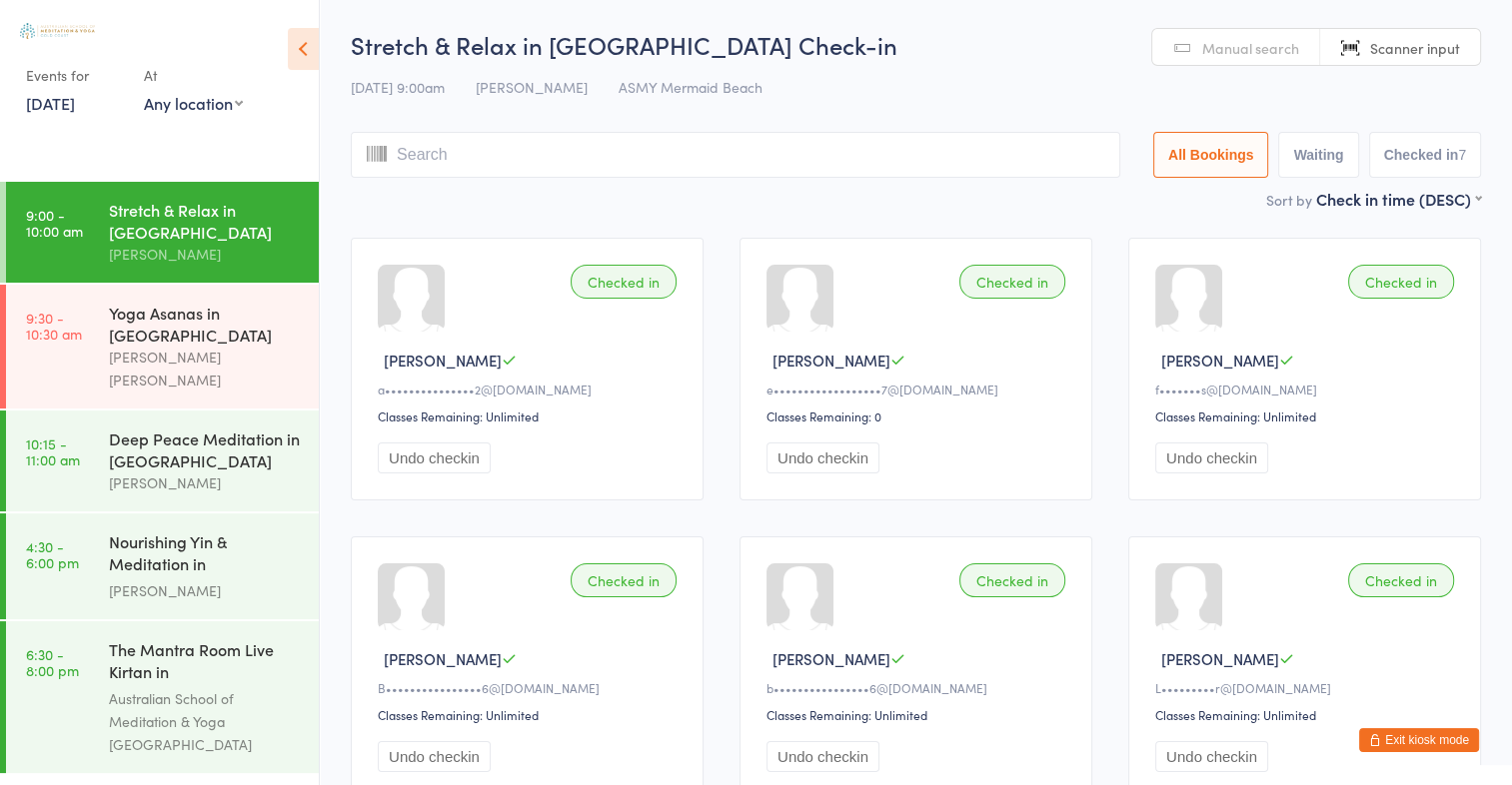click on "Manual search" at bounding box center [1236, 48] 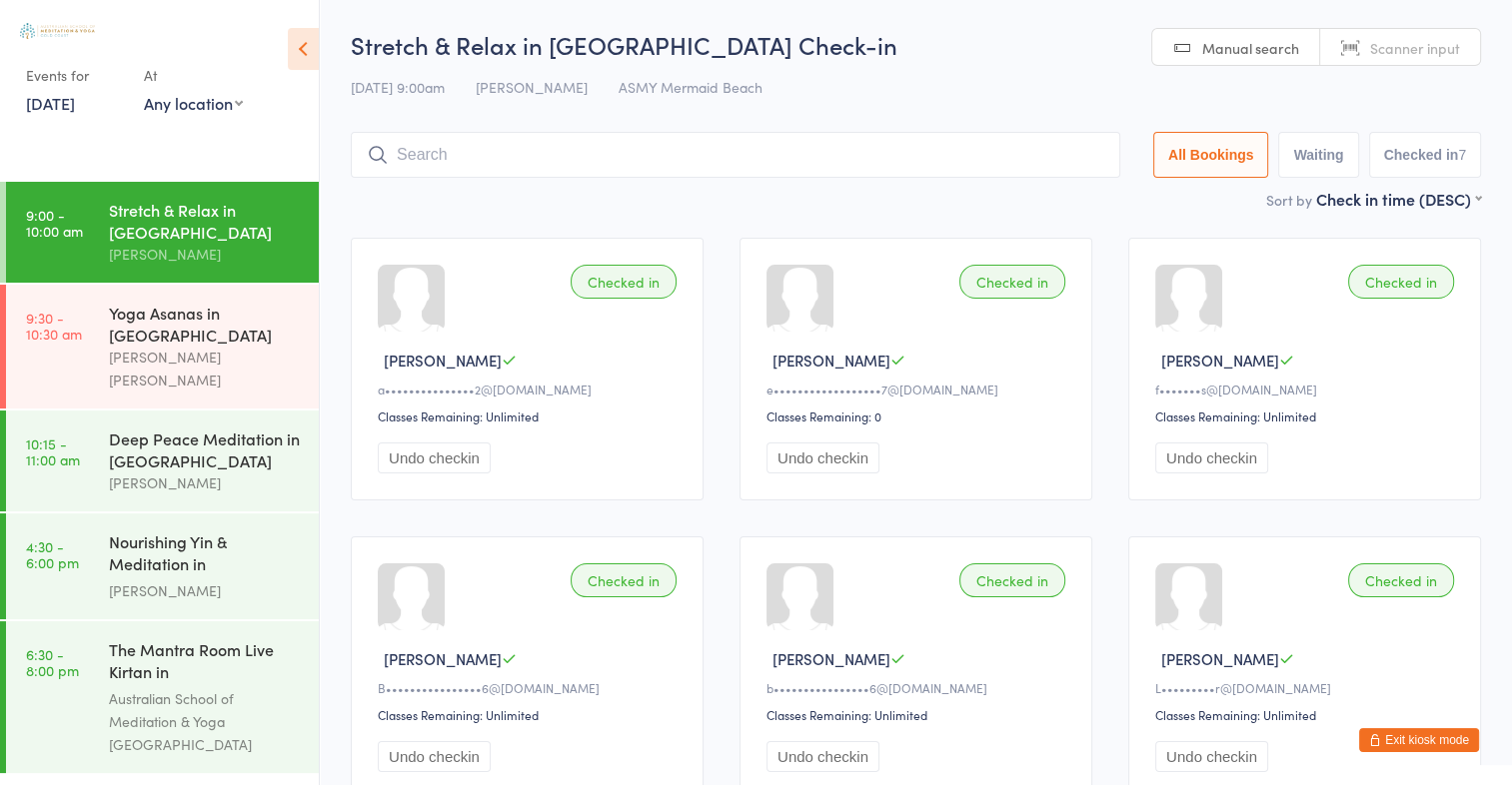 click at bounding box center [736, 155] 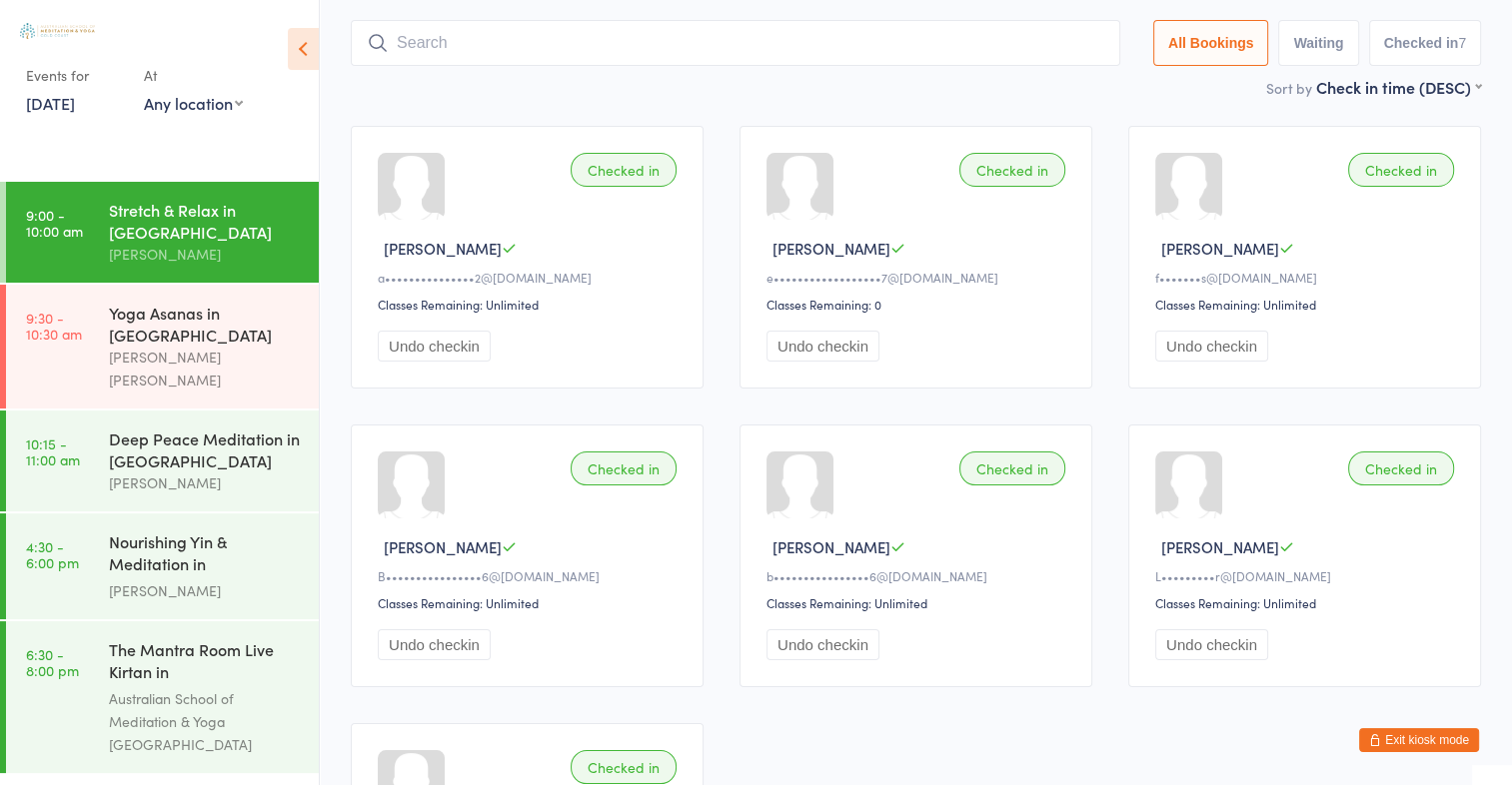 scroll, scrollTop: 132, scrollLeft: 0, axis: vertical 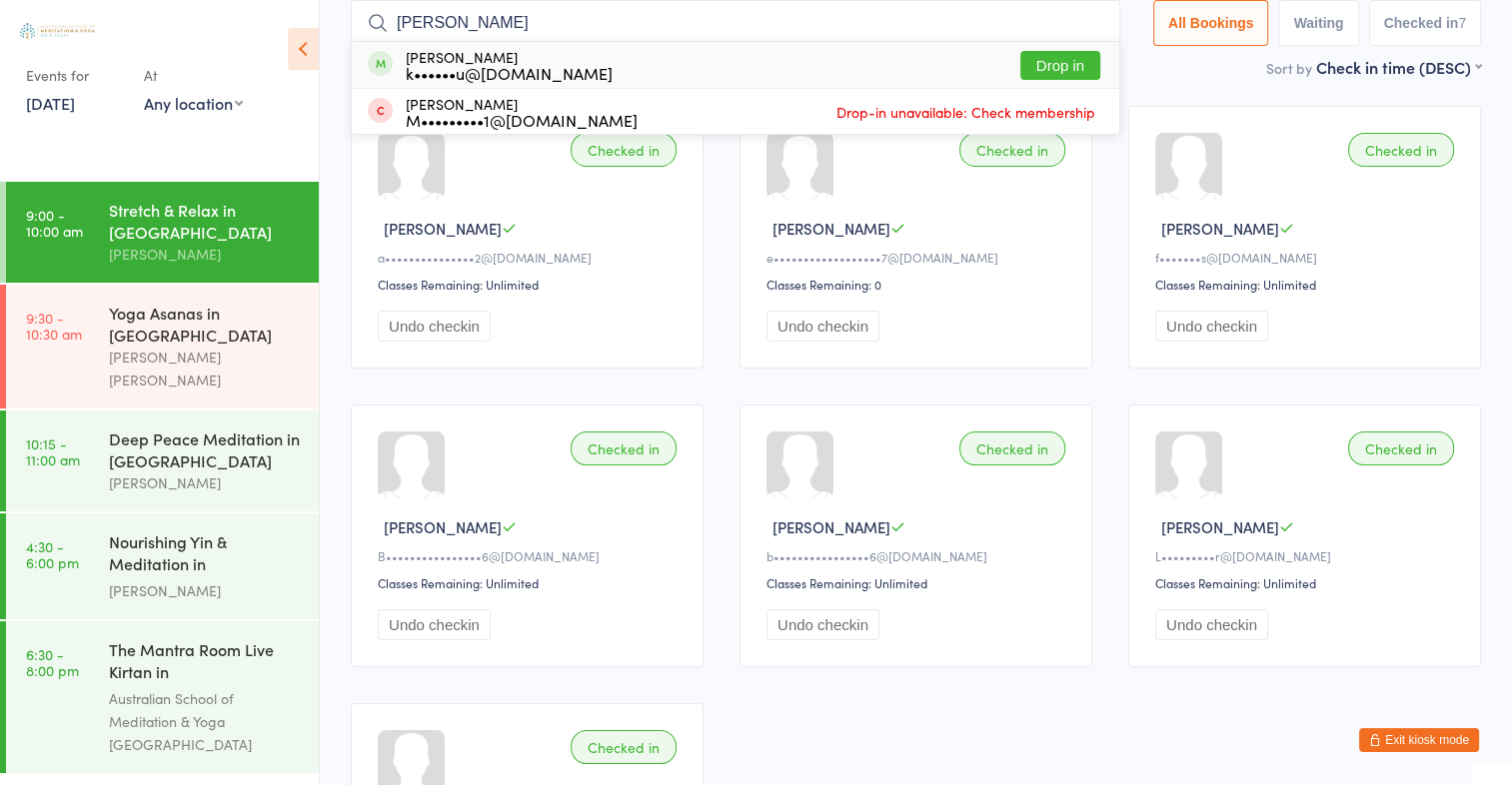 type on "ursula" 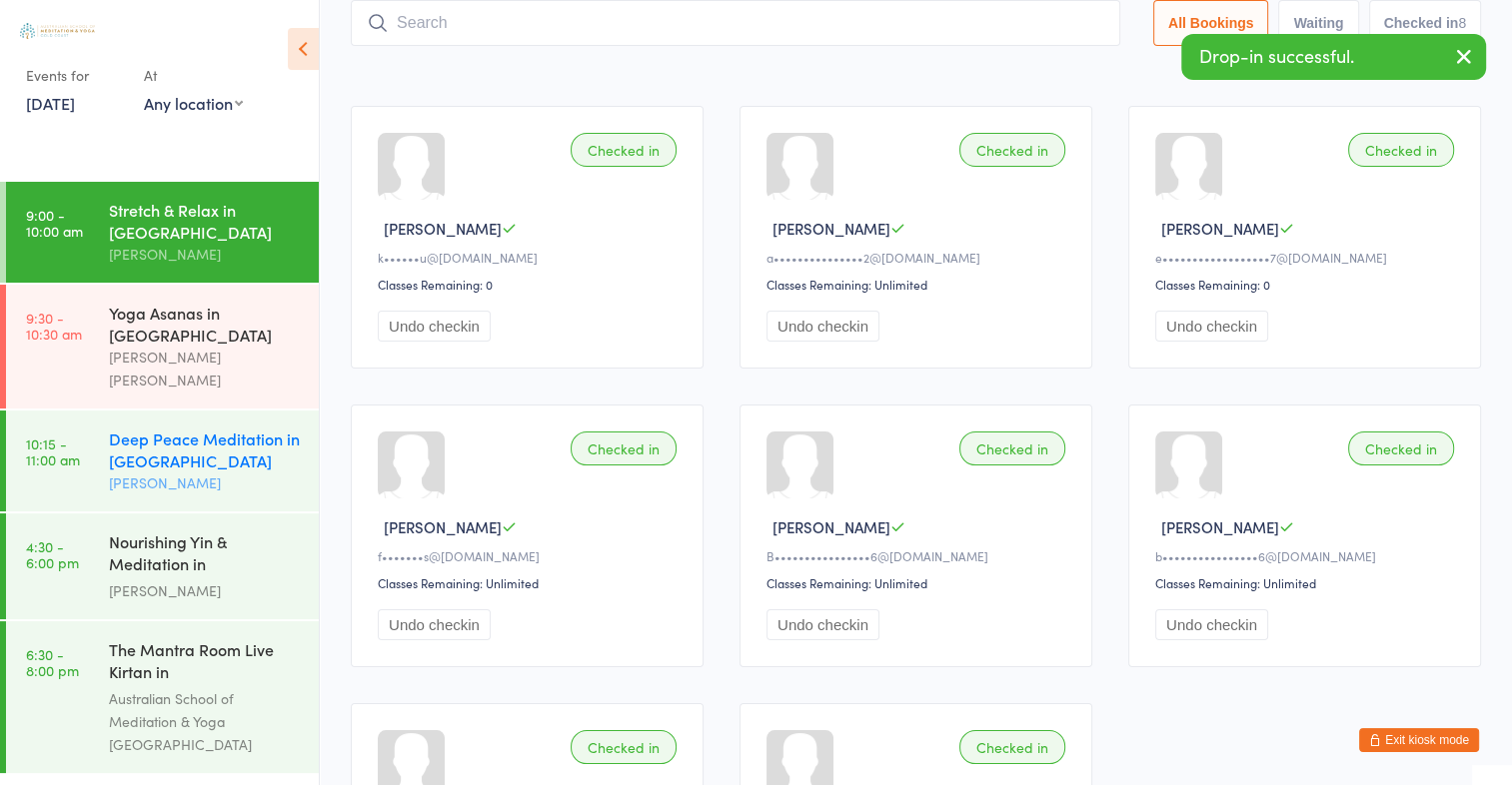 click on "Deep Peace Meditation in Mermaid Beach" at bounding box center (205, 449) 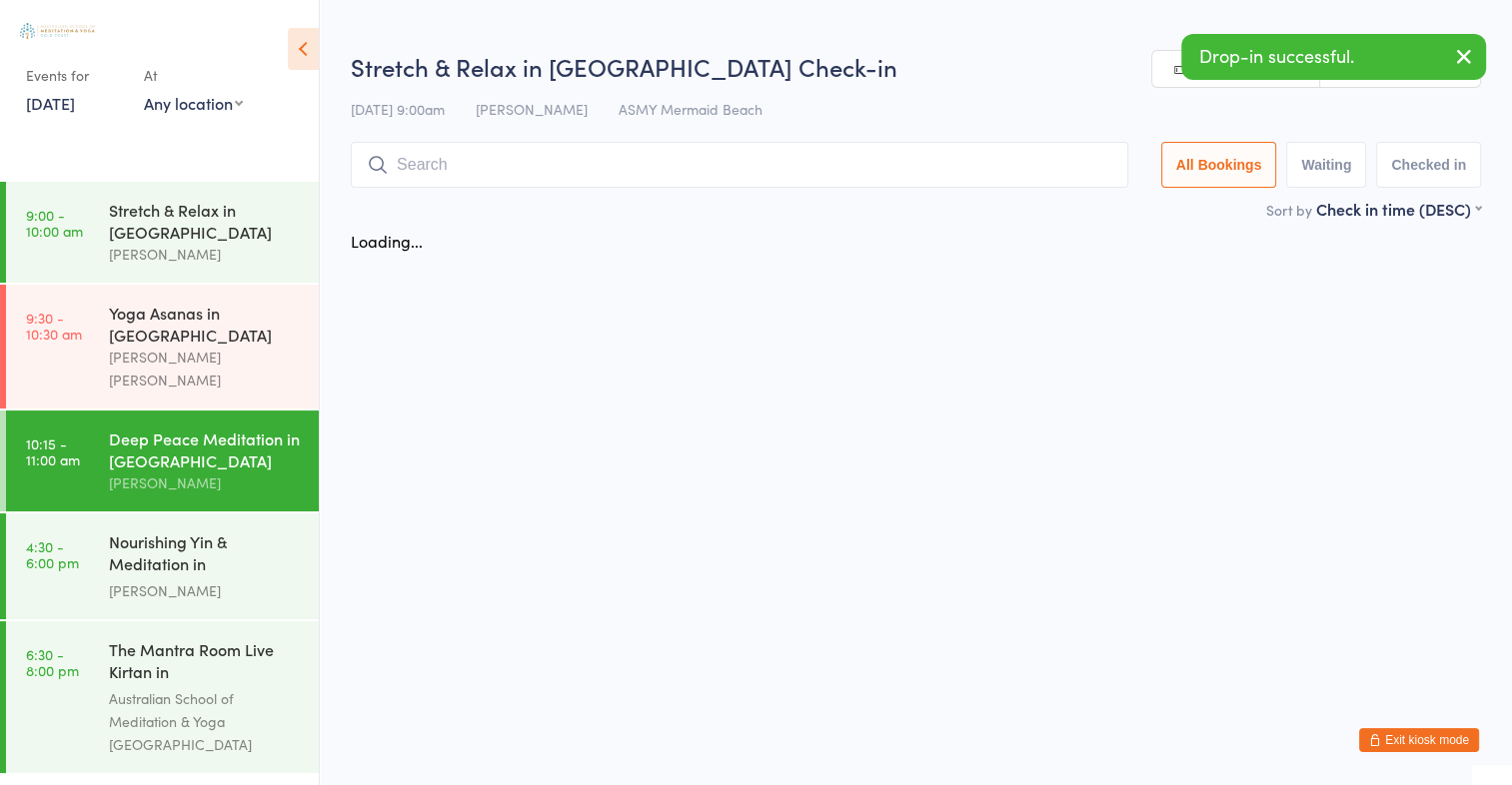 scroll, scrollTop: 0, scrollLeft: 0, axis: both 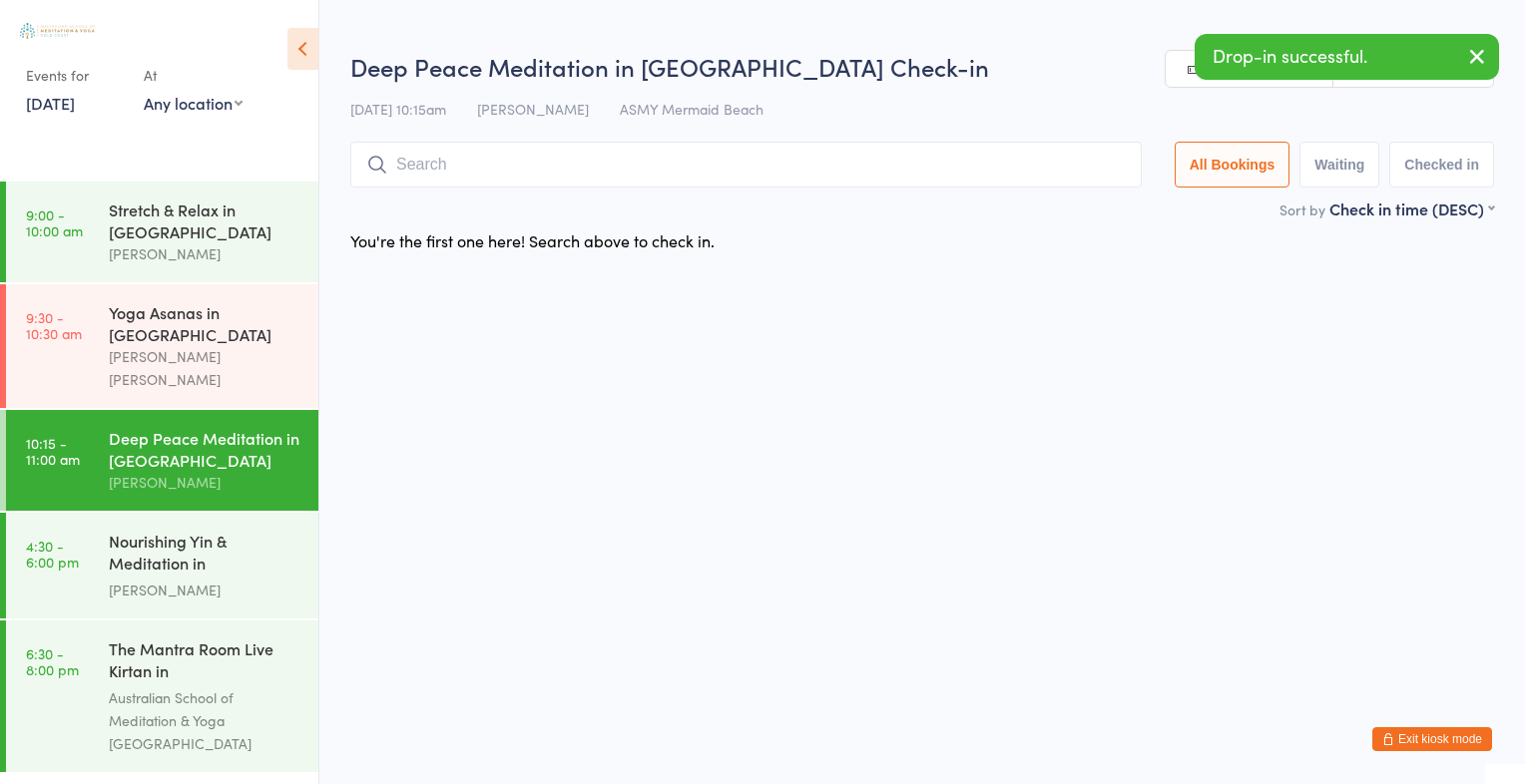 click at bounding box center [746, 165] 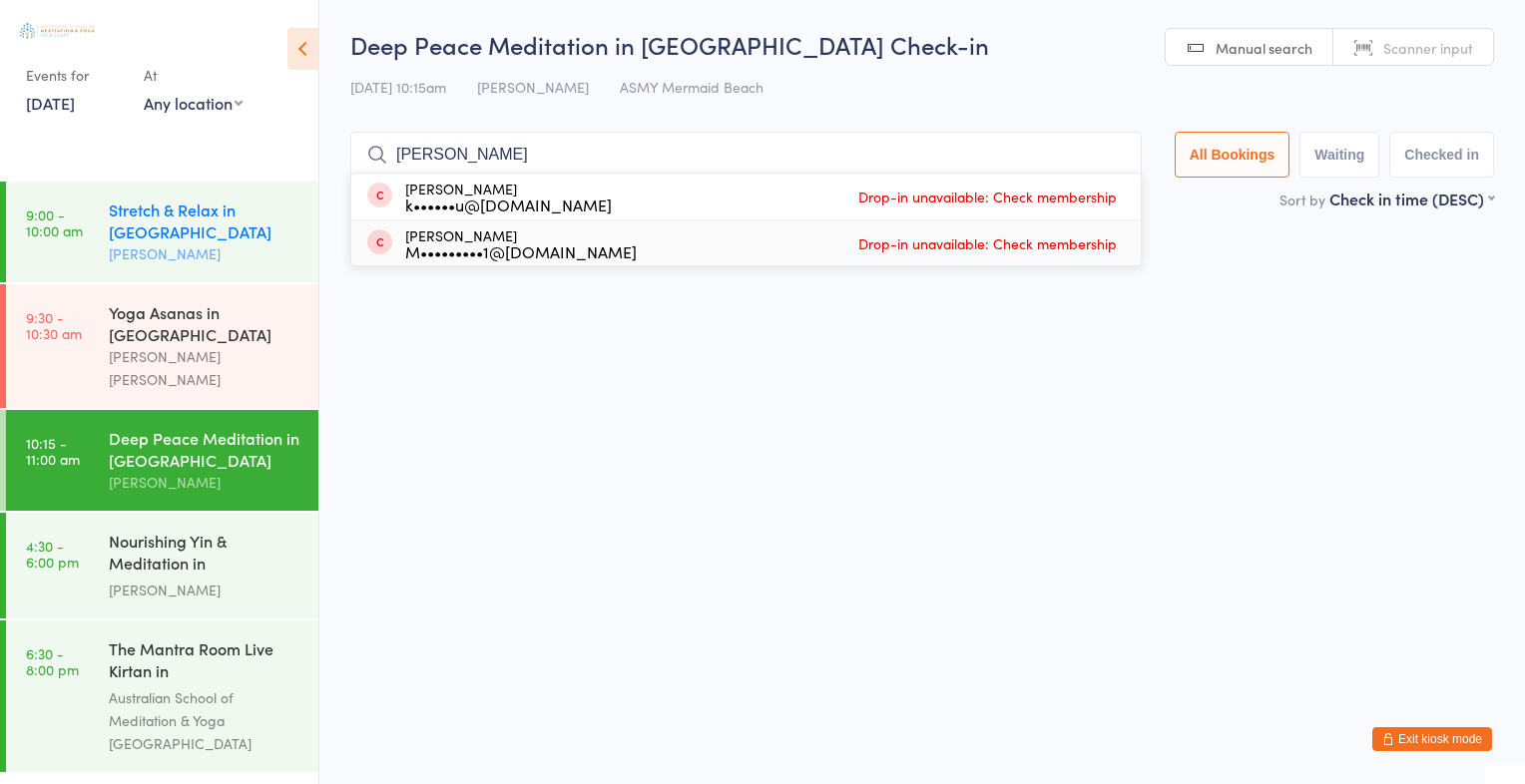type on "ursula" 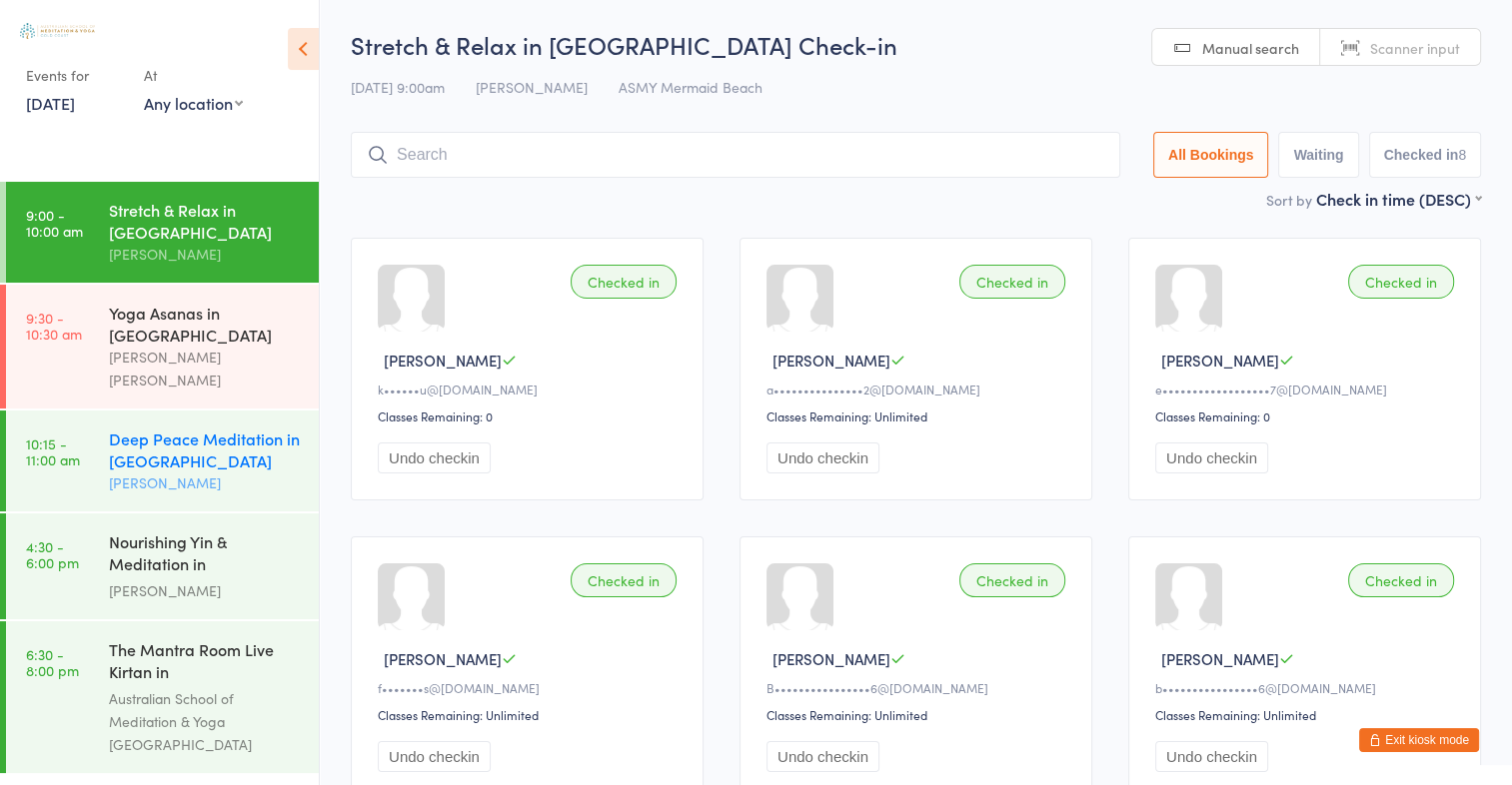 click on "Emily Gov" at bounding box center [205, 482] 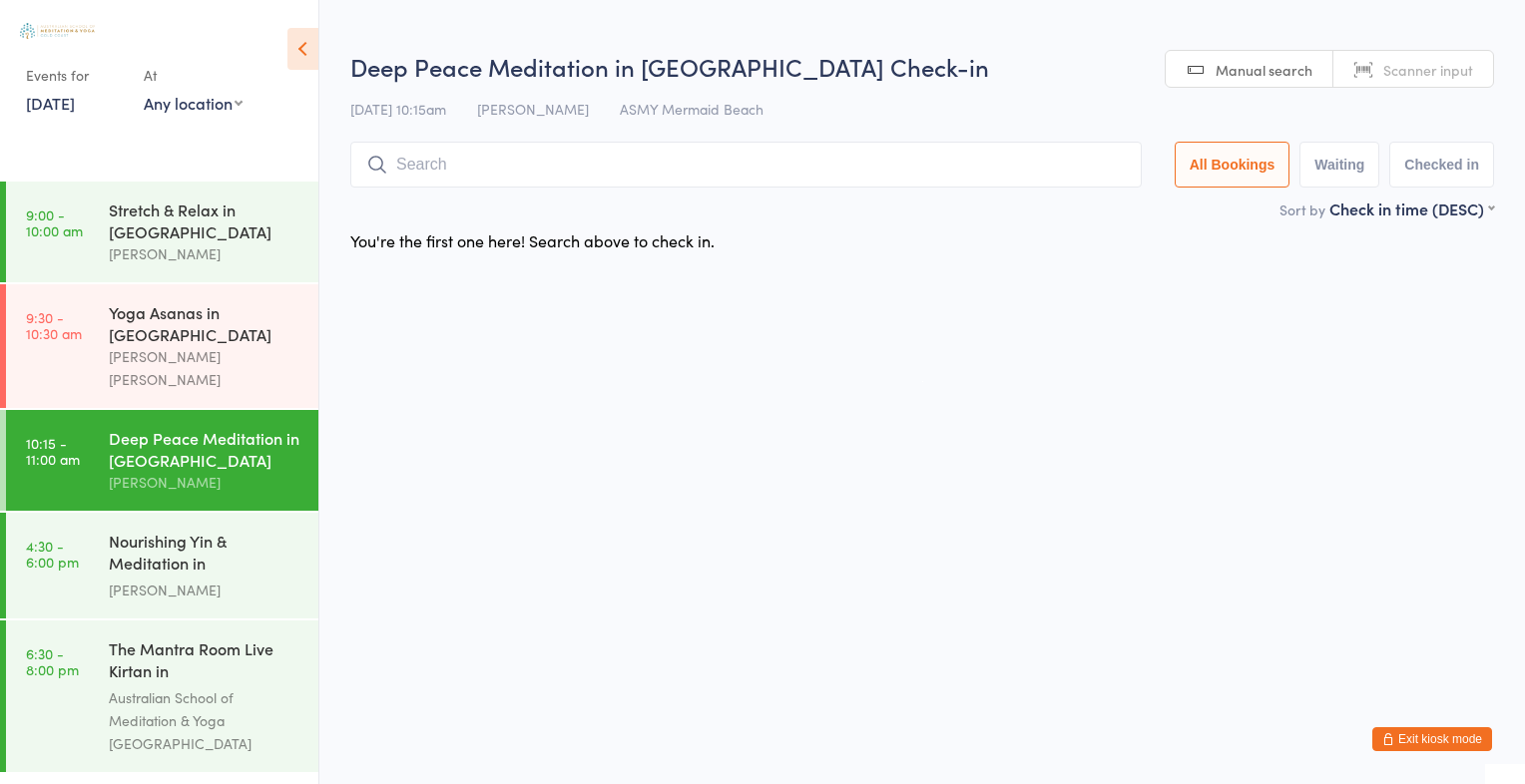 click on "Manual search" at bounding box center (1264, 70) 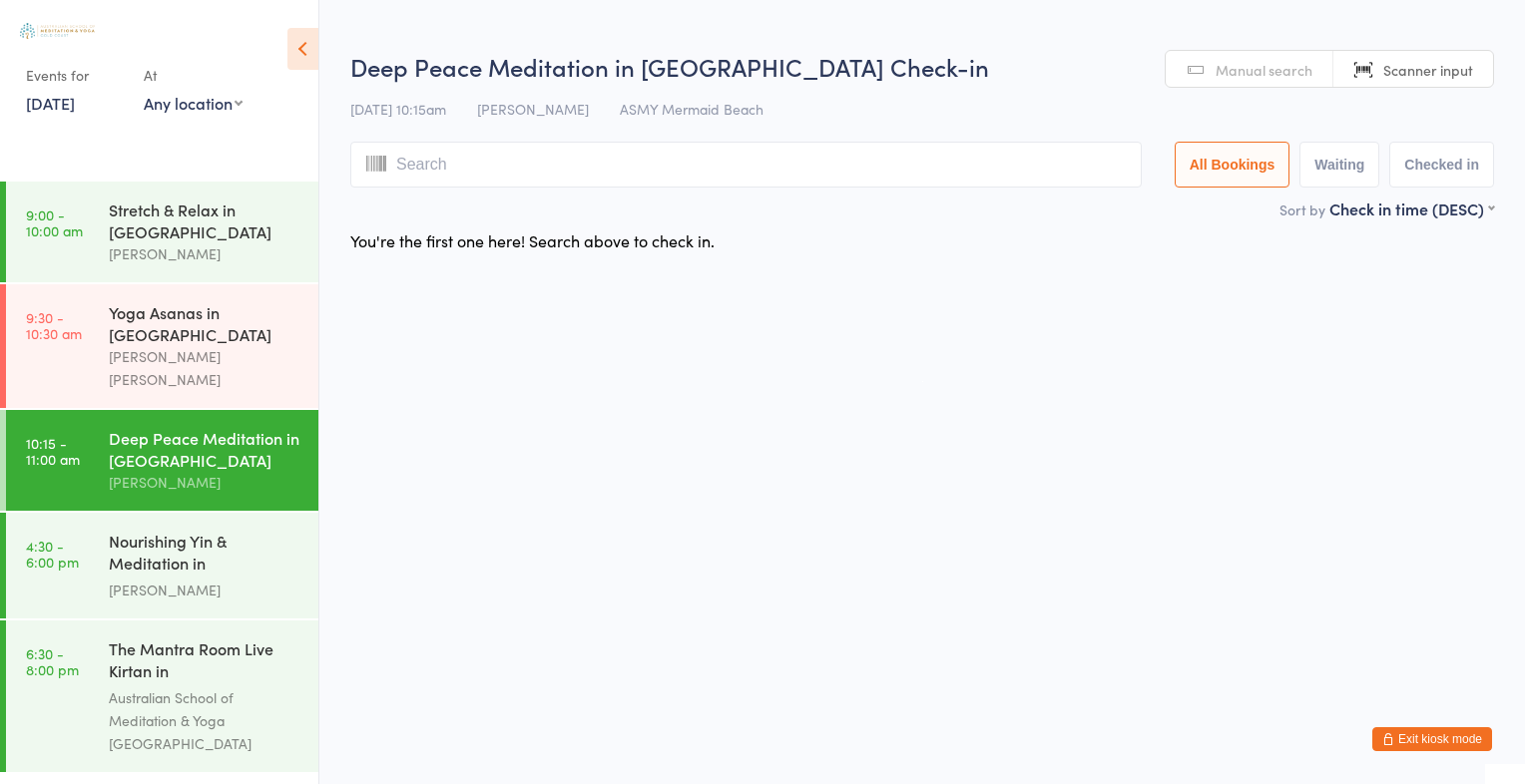 click at bounding box center (746, 165) 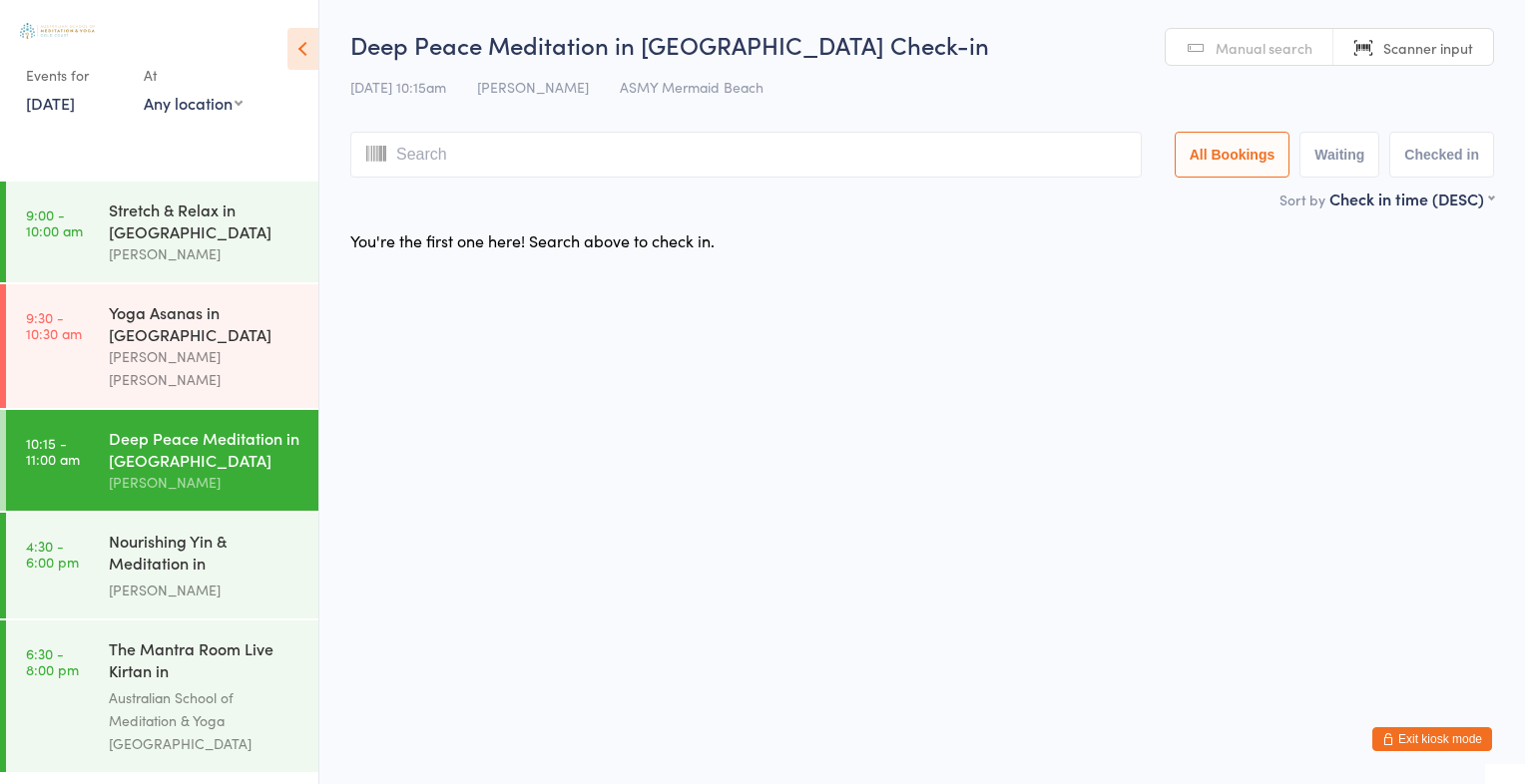 click on "Manual search" at bounding box center [1250, 48] 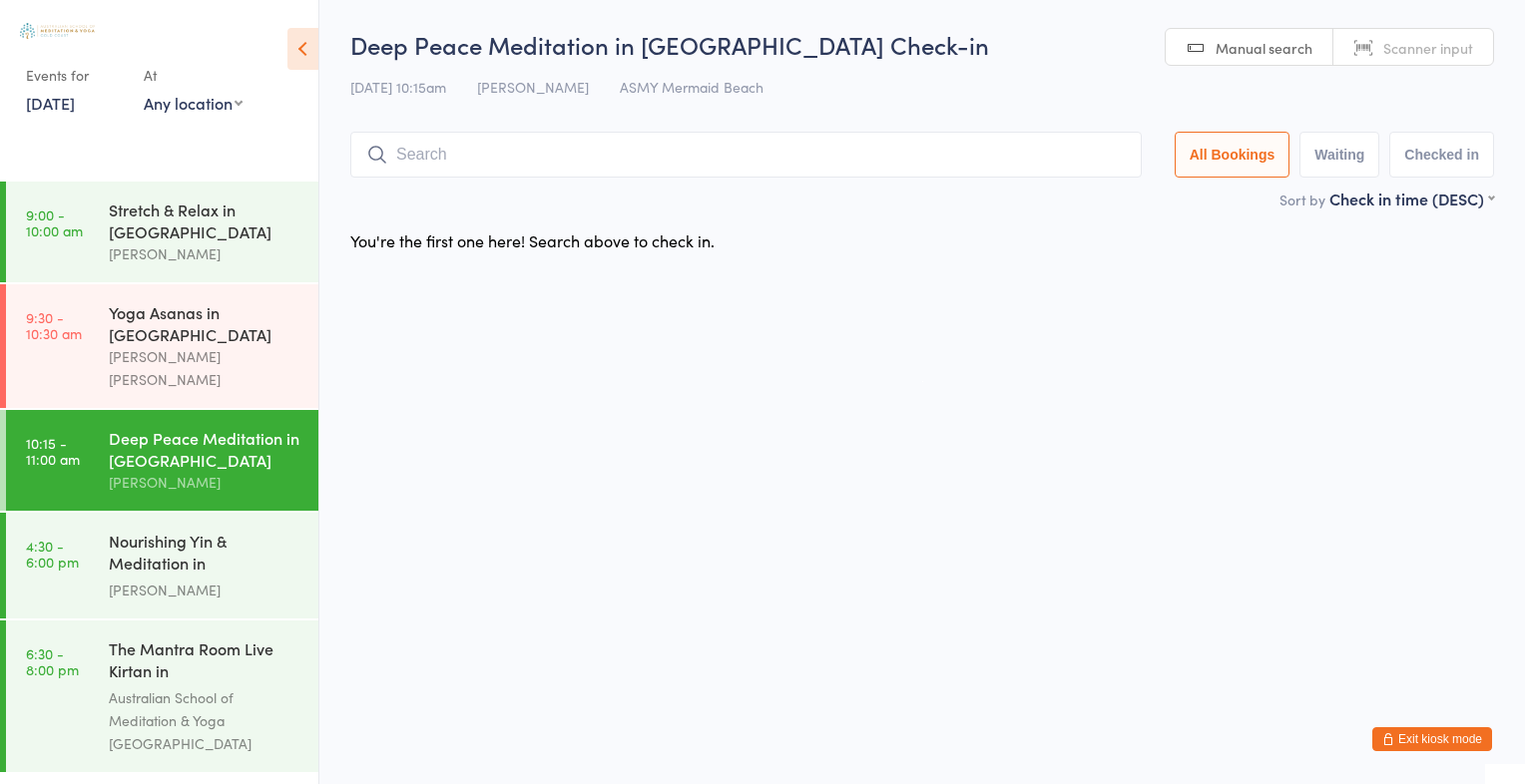 click at bounding box center (746, 155) 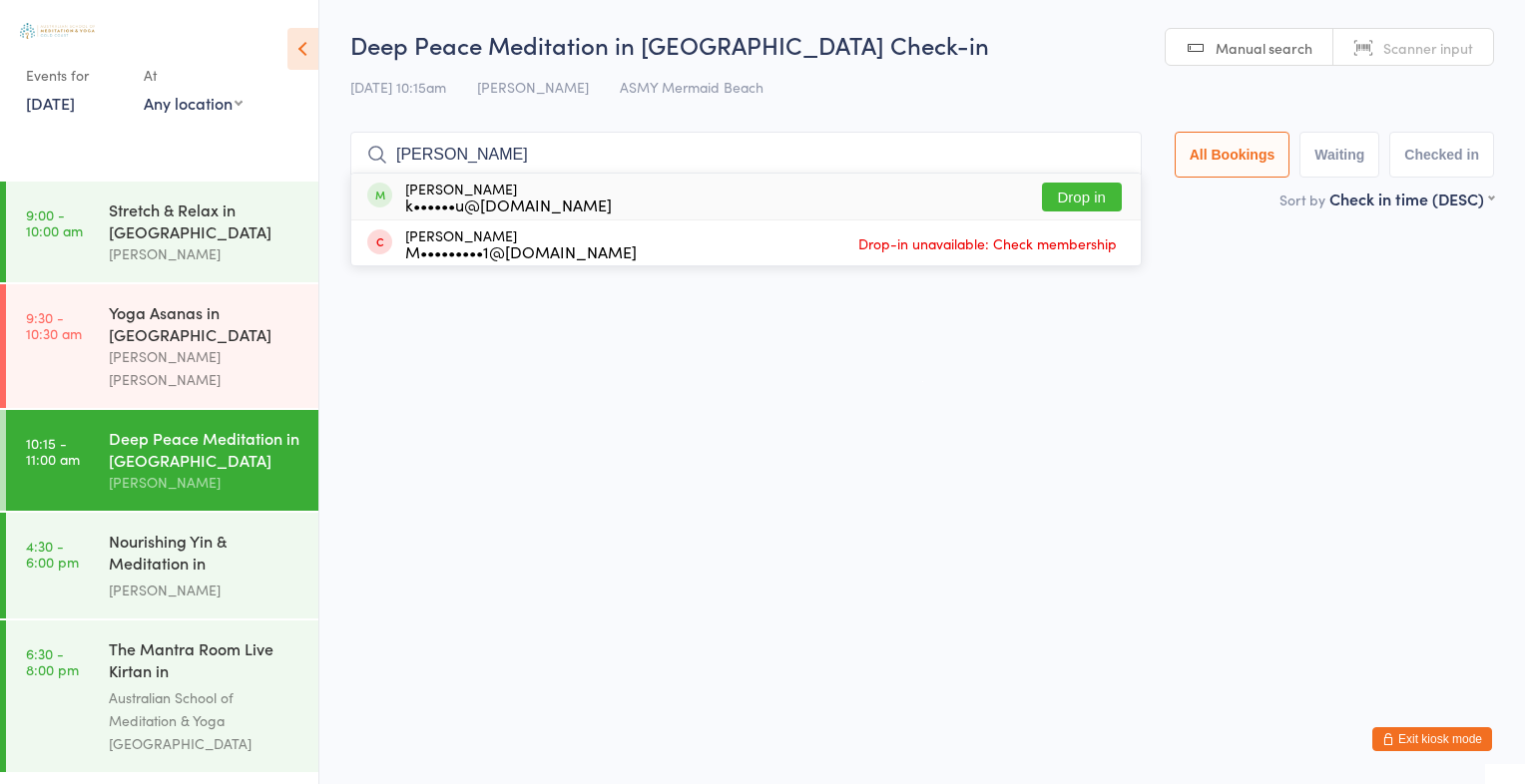 type on "ursula" 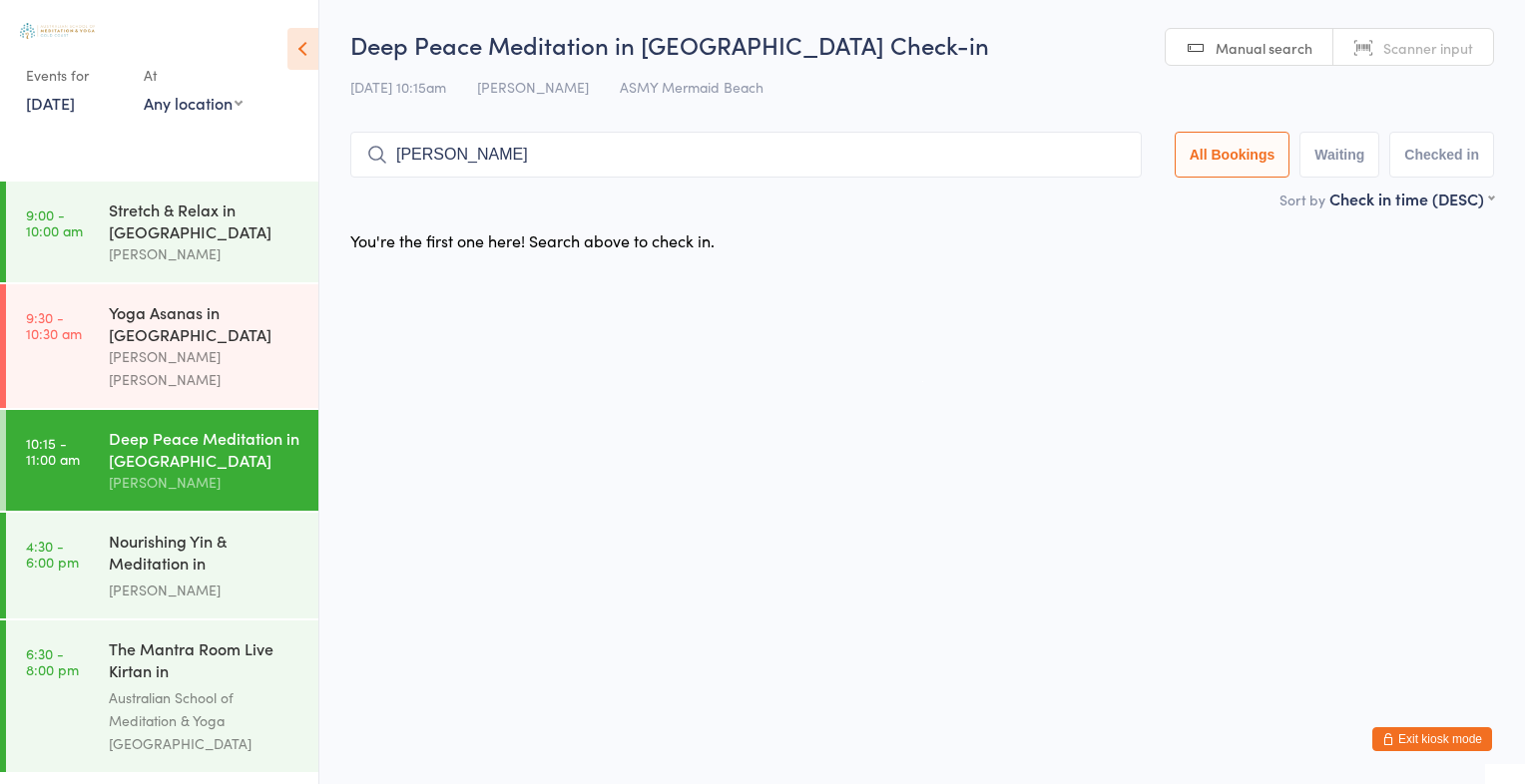 type 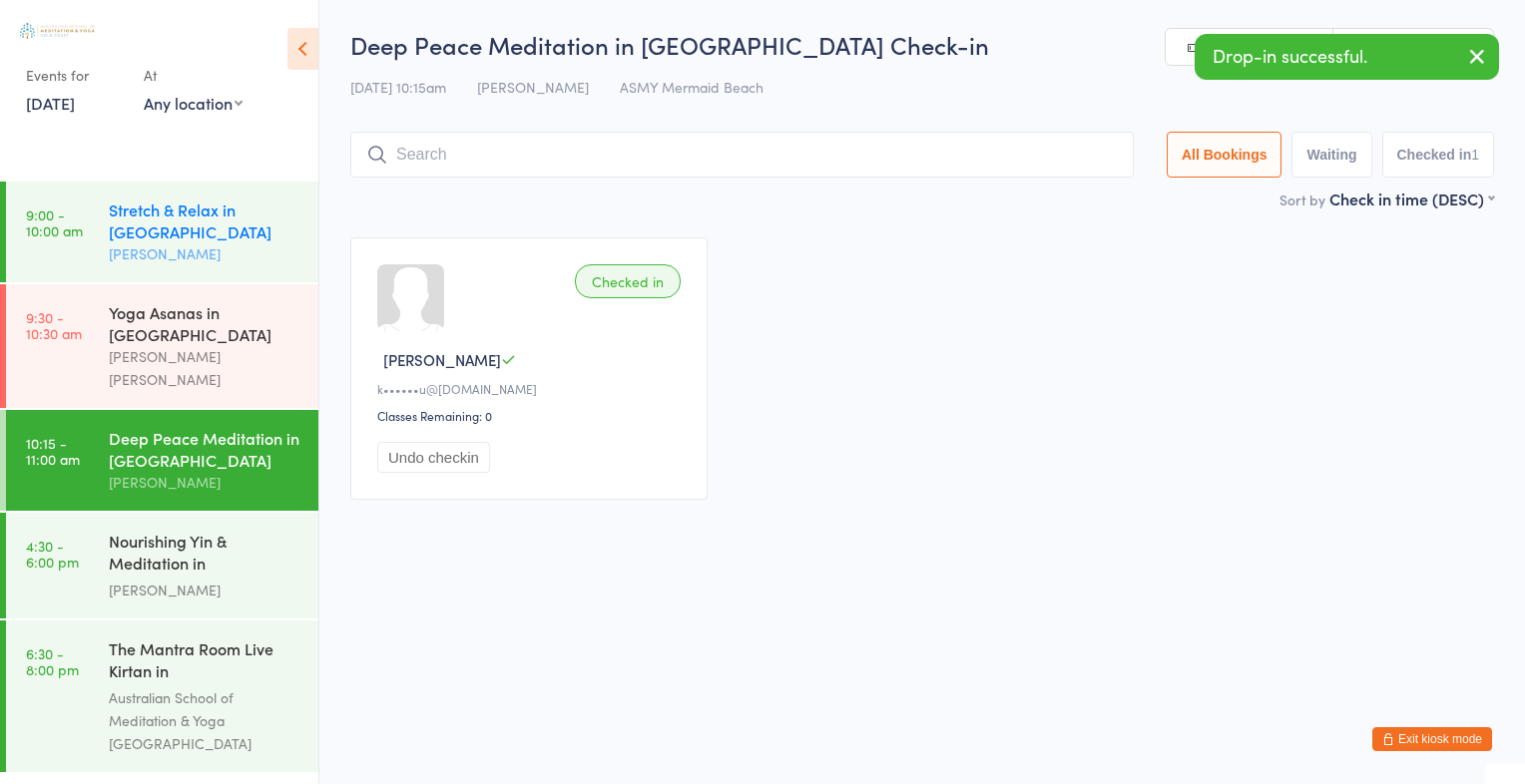 click on "[PERSON_NAME]" at bounding box center [205, 253] 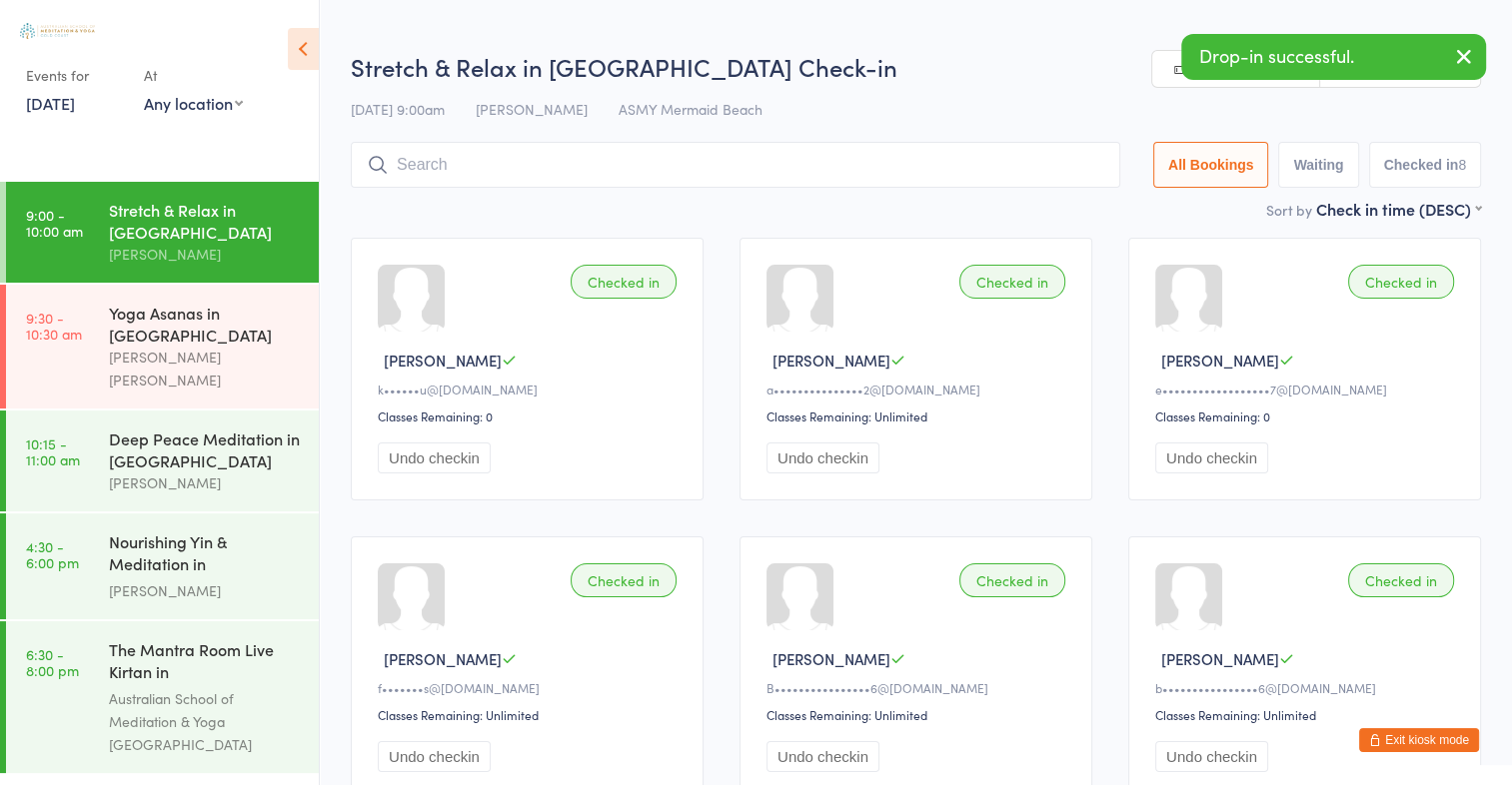 click on "You have now entered Kiosk Mode. Members will be able to check themselves in using the search field below. Click "Exit kiosk mode" below to exit Kiosk Mode at any time. Drop-in successful. Member not found. Events for 11 Jul, 2025 11 Jul, 2025
July 2025
Sun Mon Tue Wed Thu Fri Sat
27
29
30
01
02
03
04
05
28
06
07
08
09
10
11
12
29
13
14
15
16
17
18
19
30
20
21
22
23
24
25" at bounding box center [756, 392] 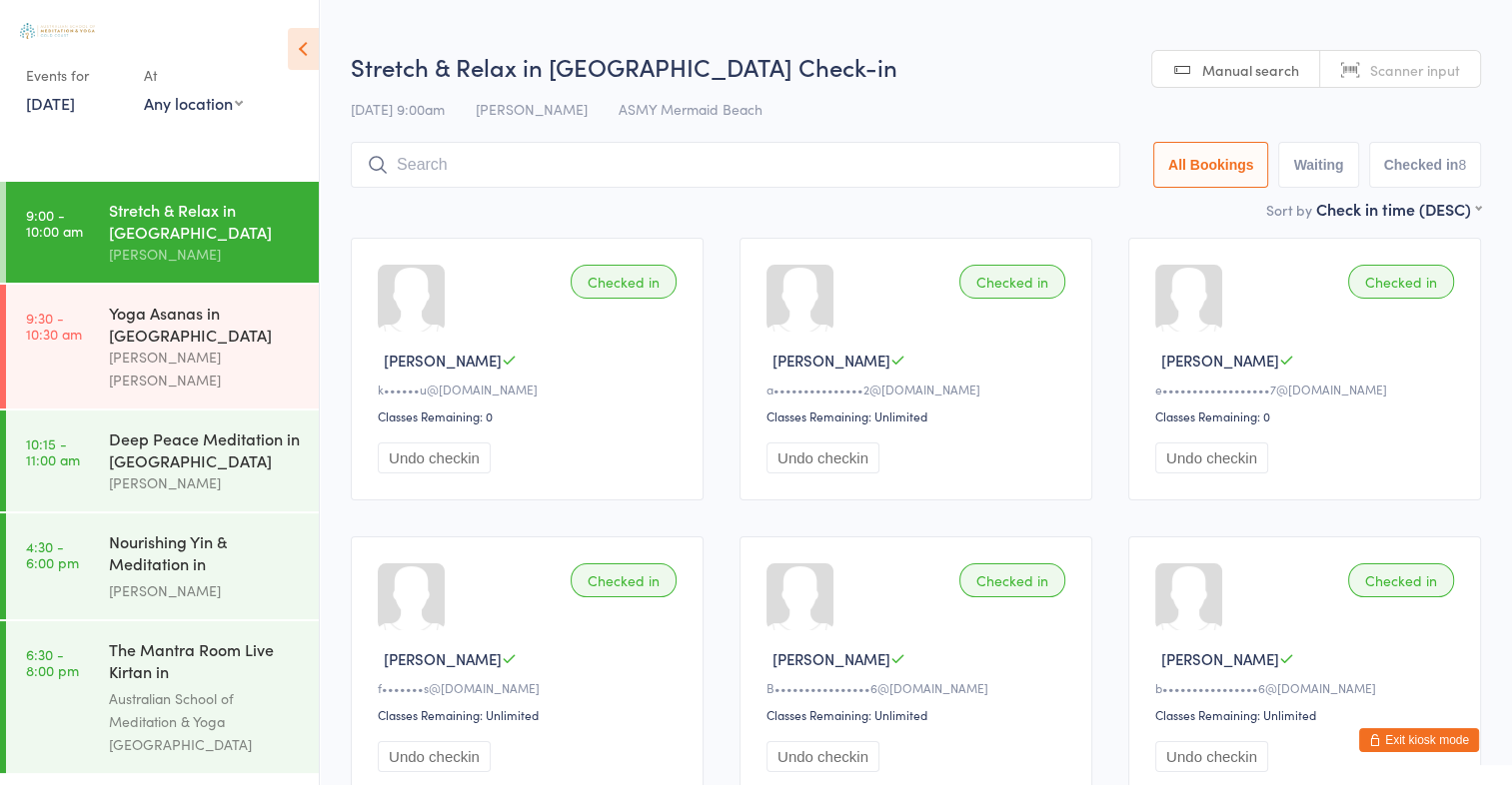 click on "Scanner input" at bounding box center (1415, 70) 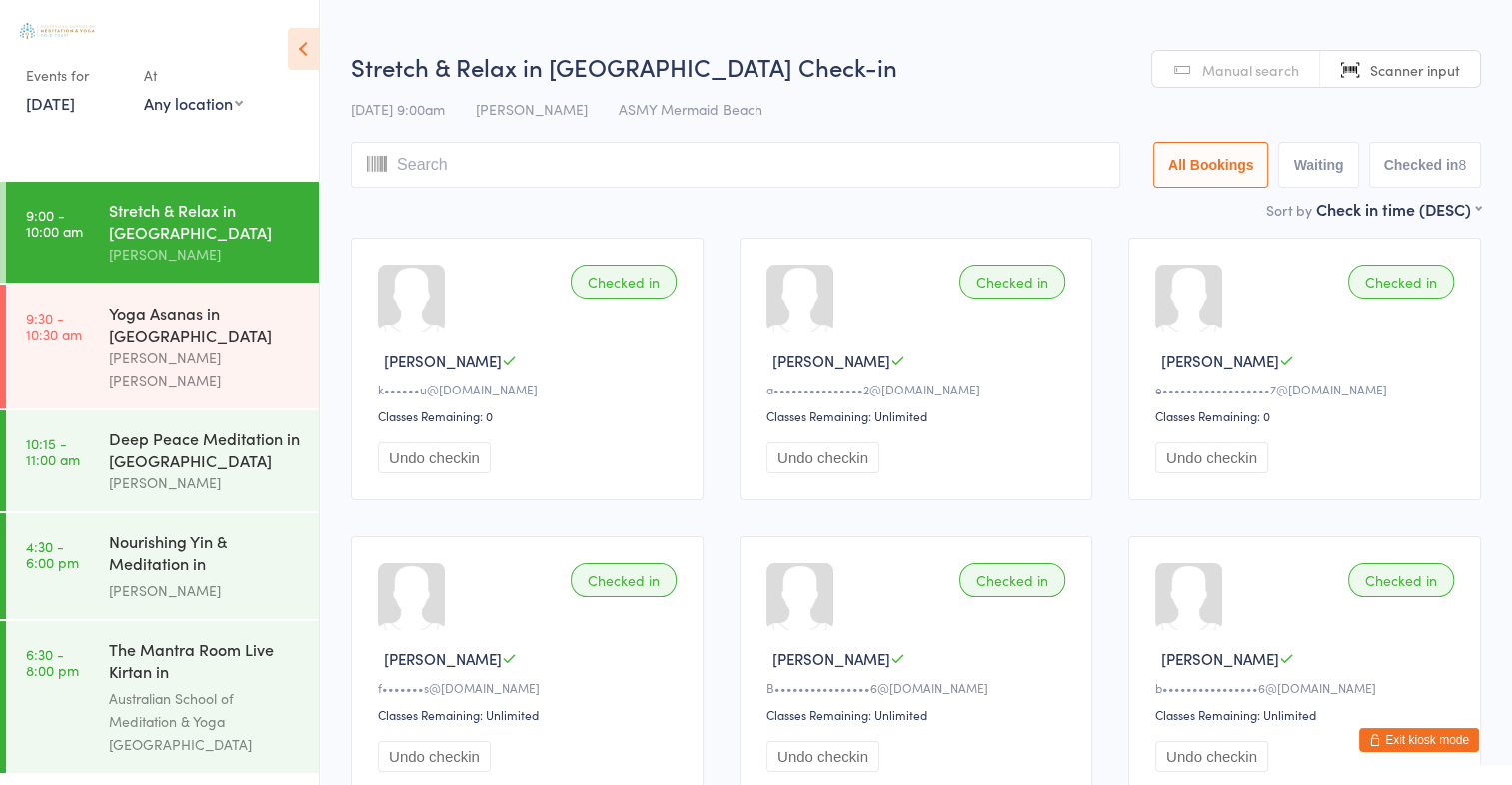 click at bounding box center (736, 165) 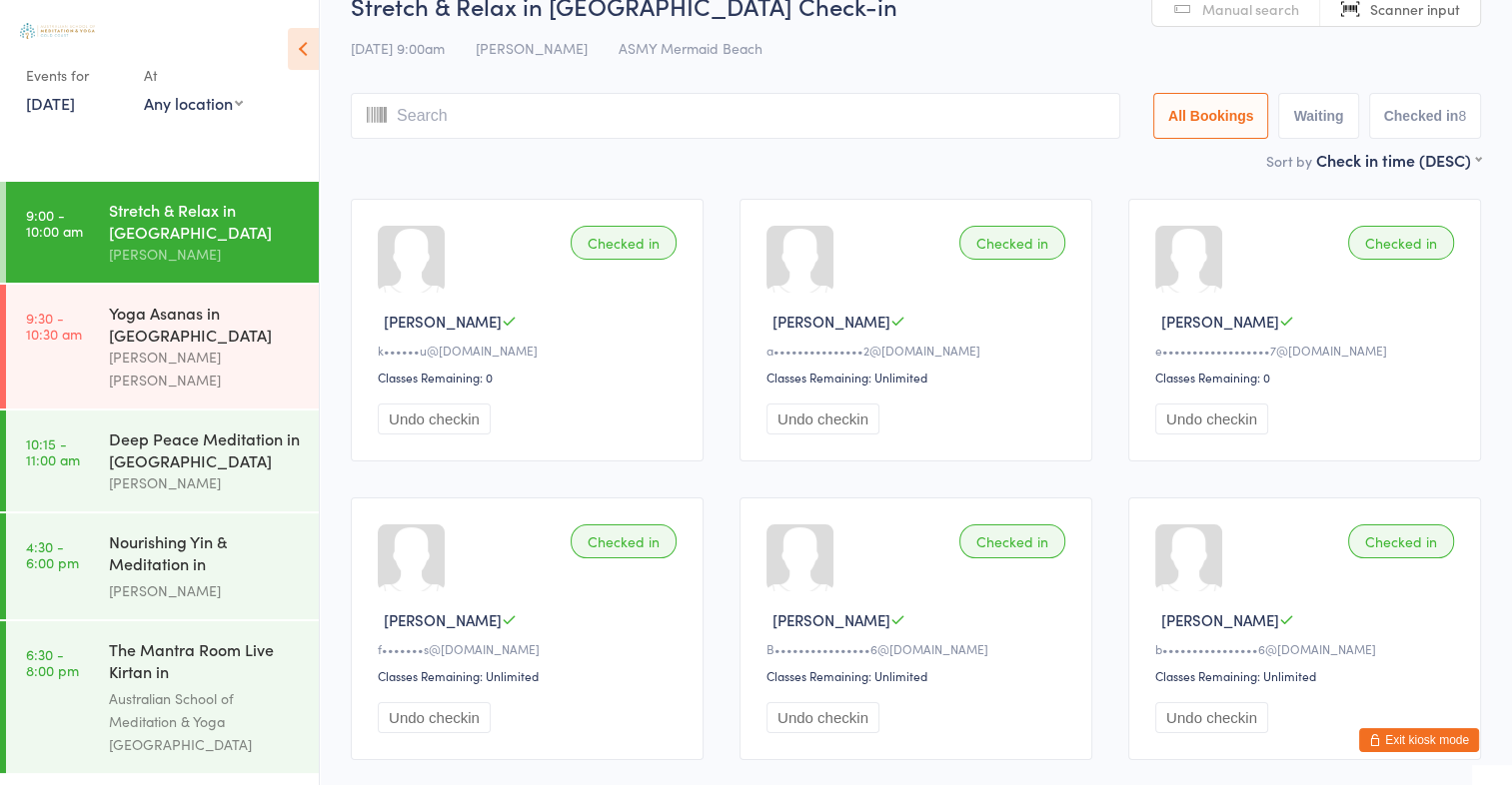 scroll, scrollTop: 132, scrollLeft: 0, axis: vertical 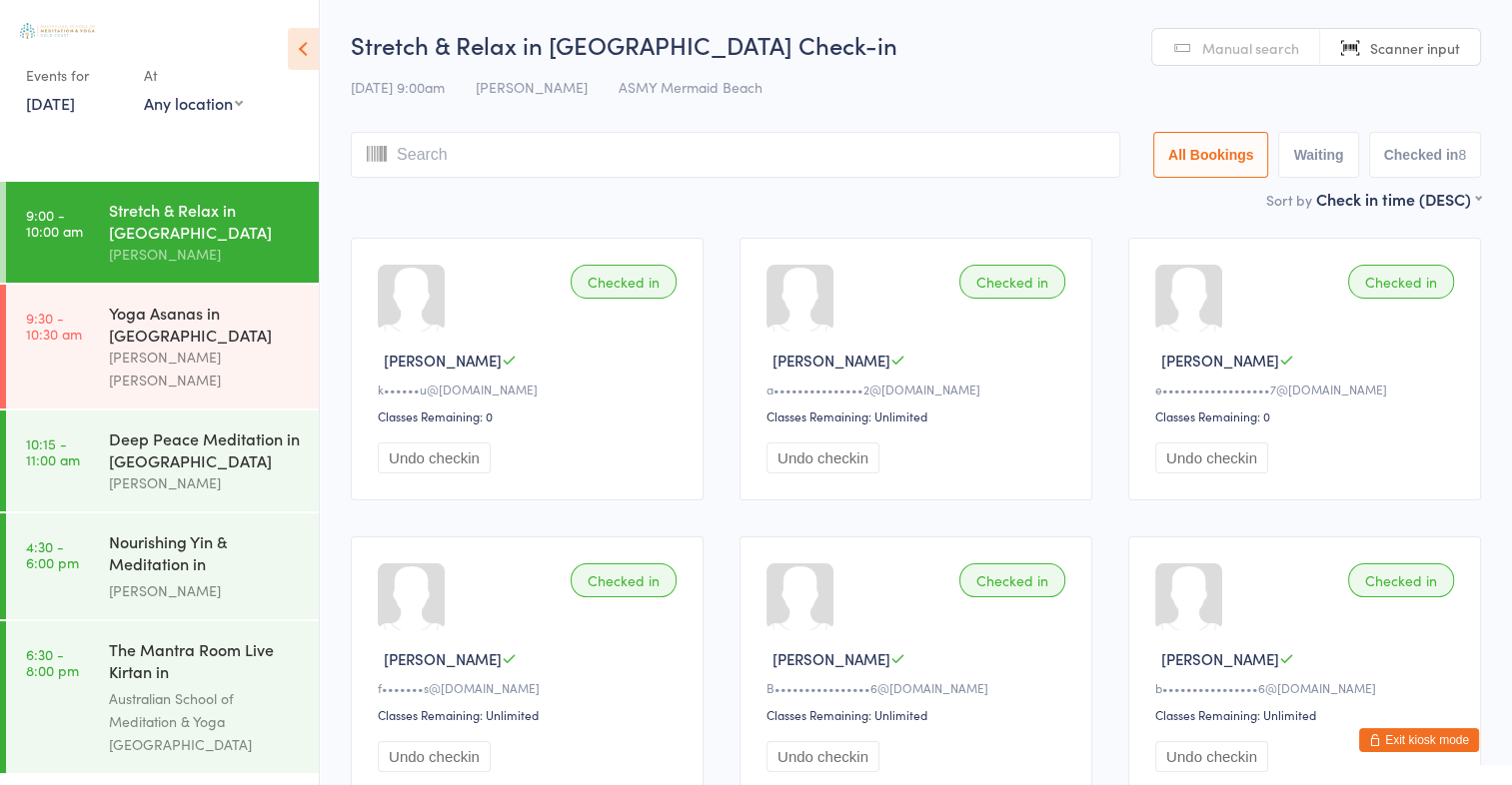 click on "Manual search" at bounding box center (1236, 48) 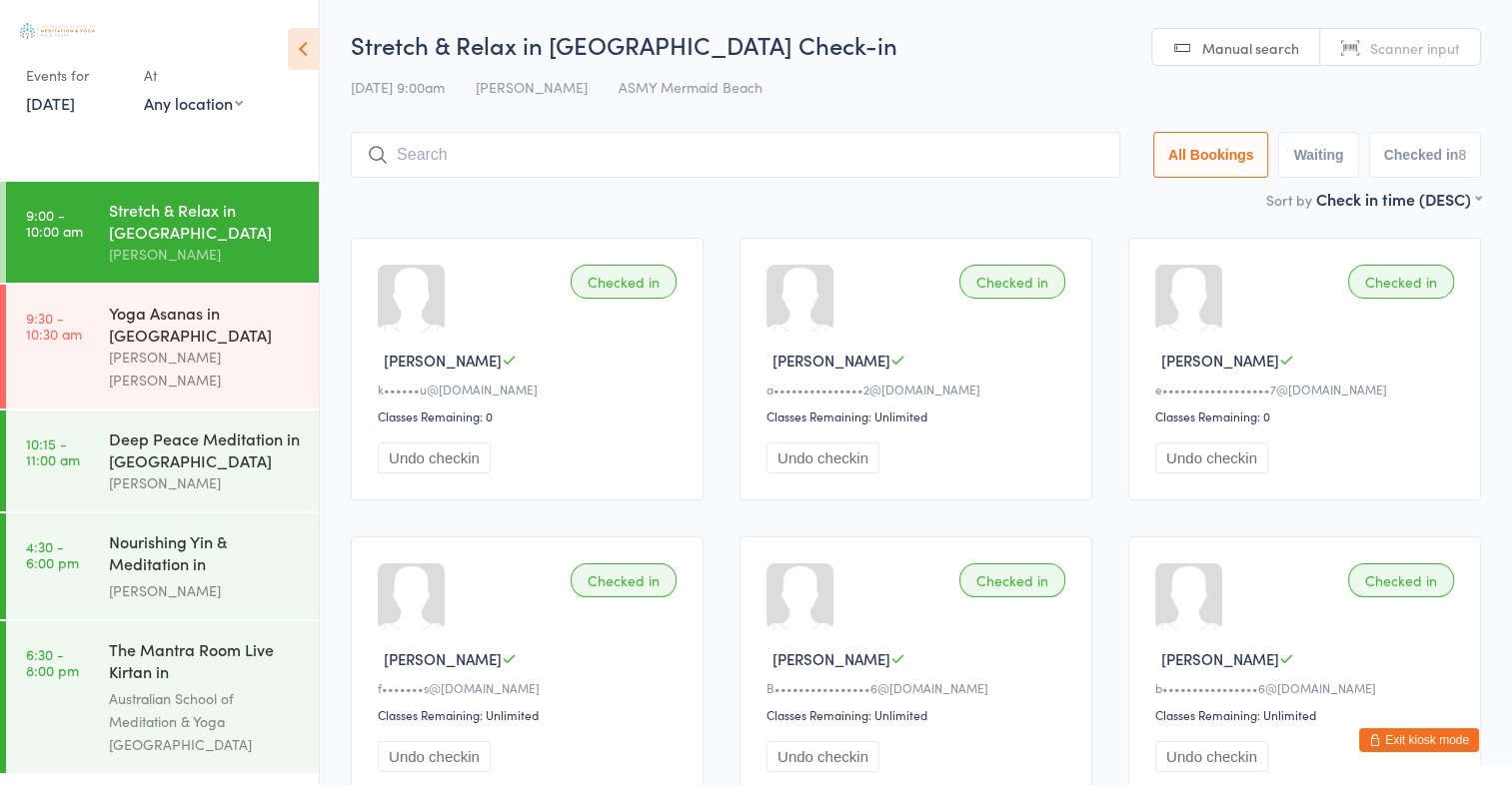 click at bounding box center (736, 155) 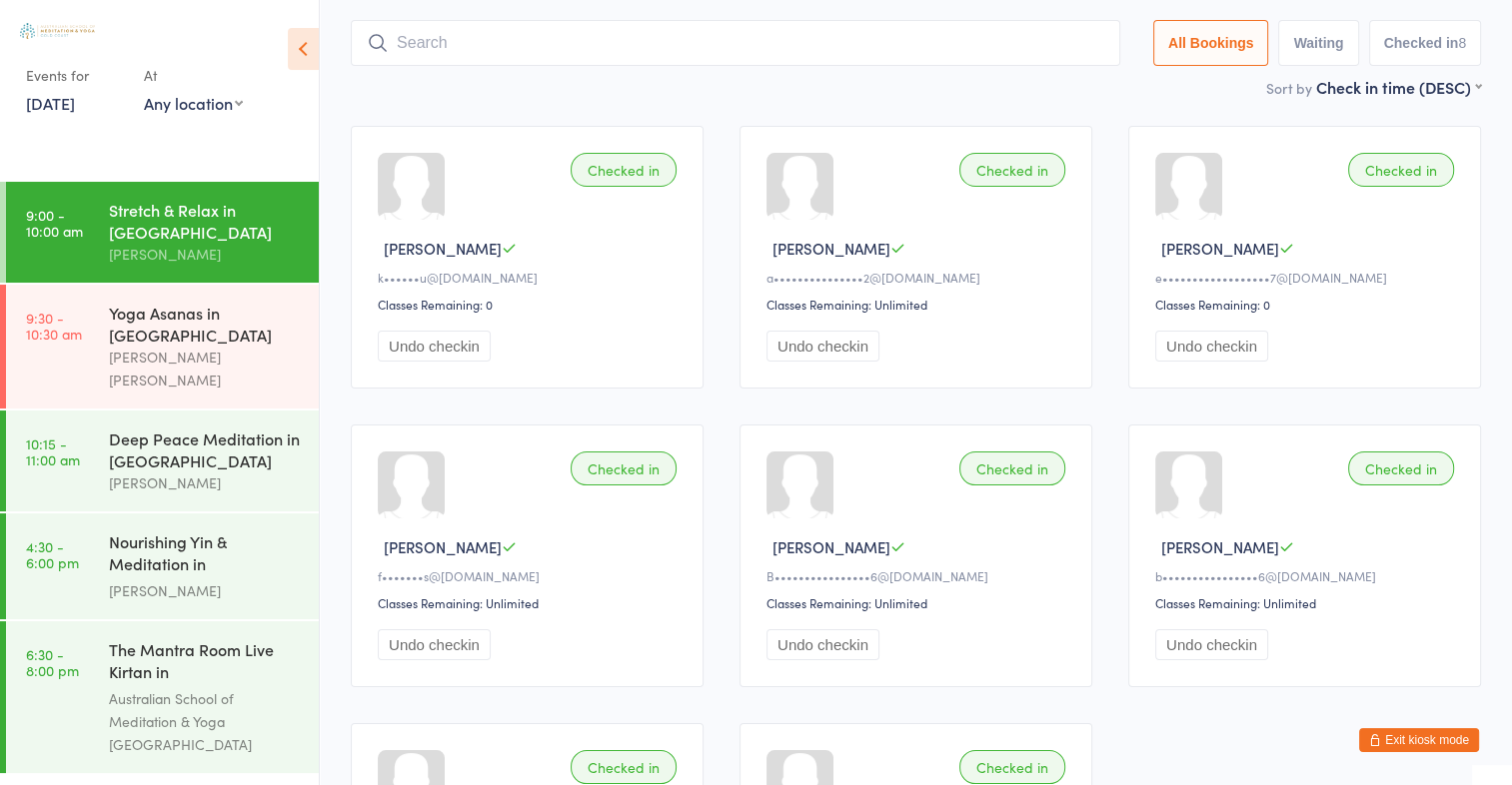 scroll, scrollTop: 132, scrollLeft: 0, axis: vertical 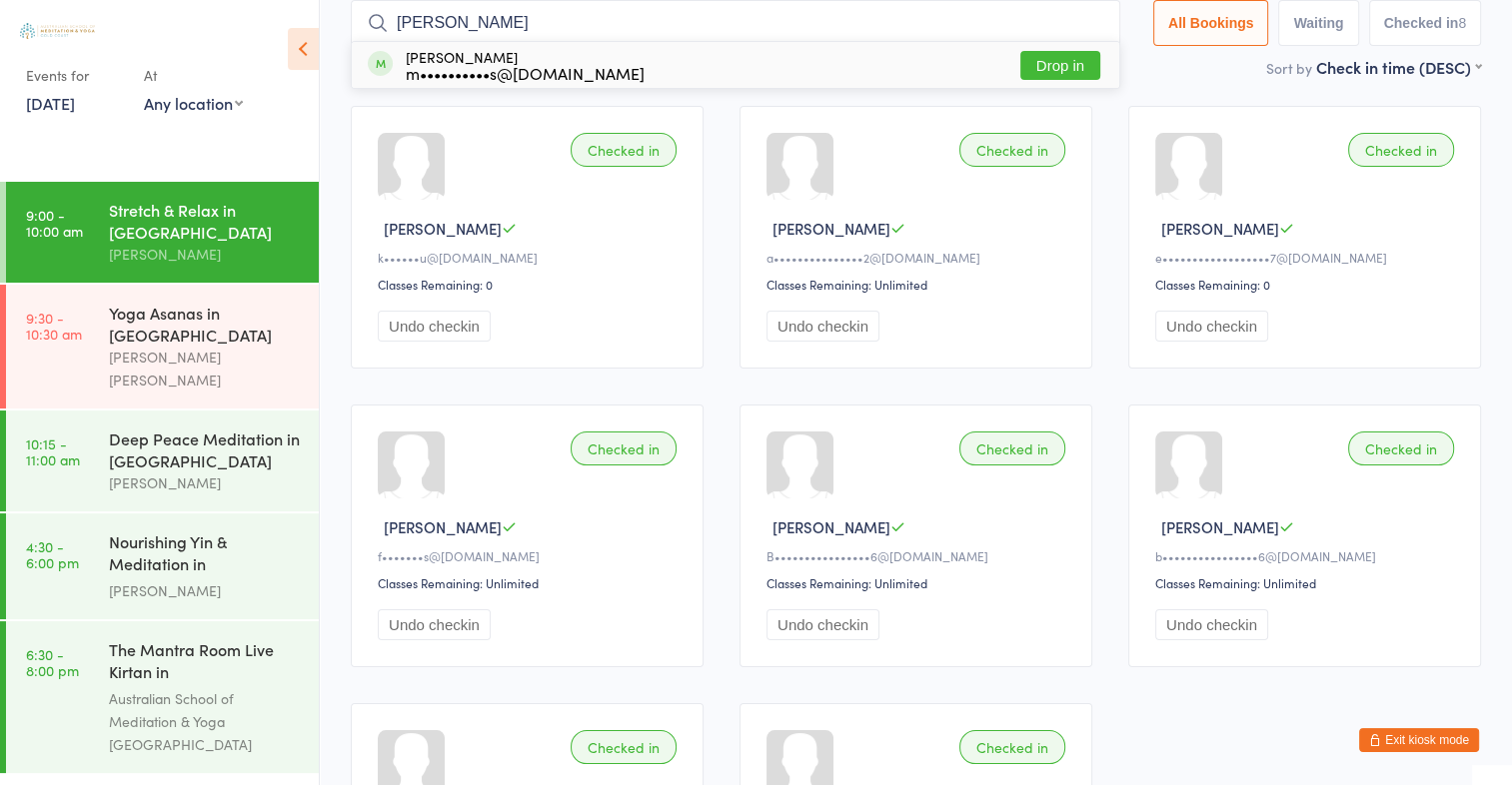 type on "muir" 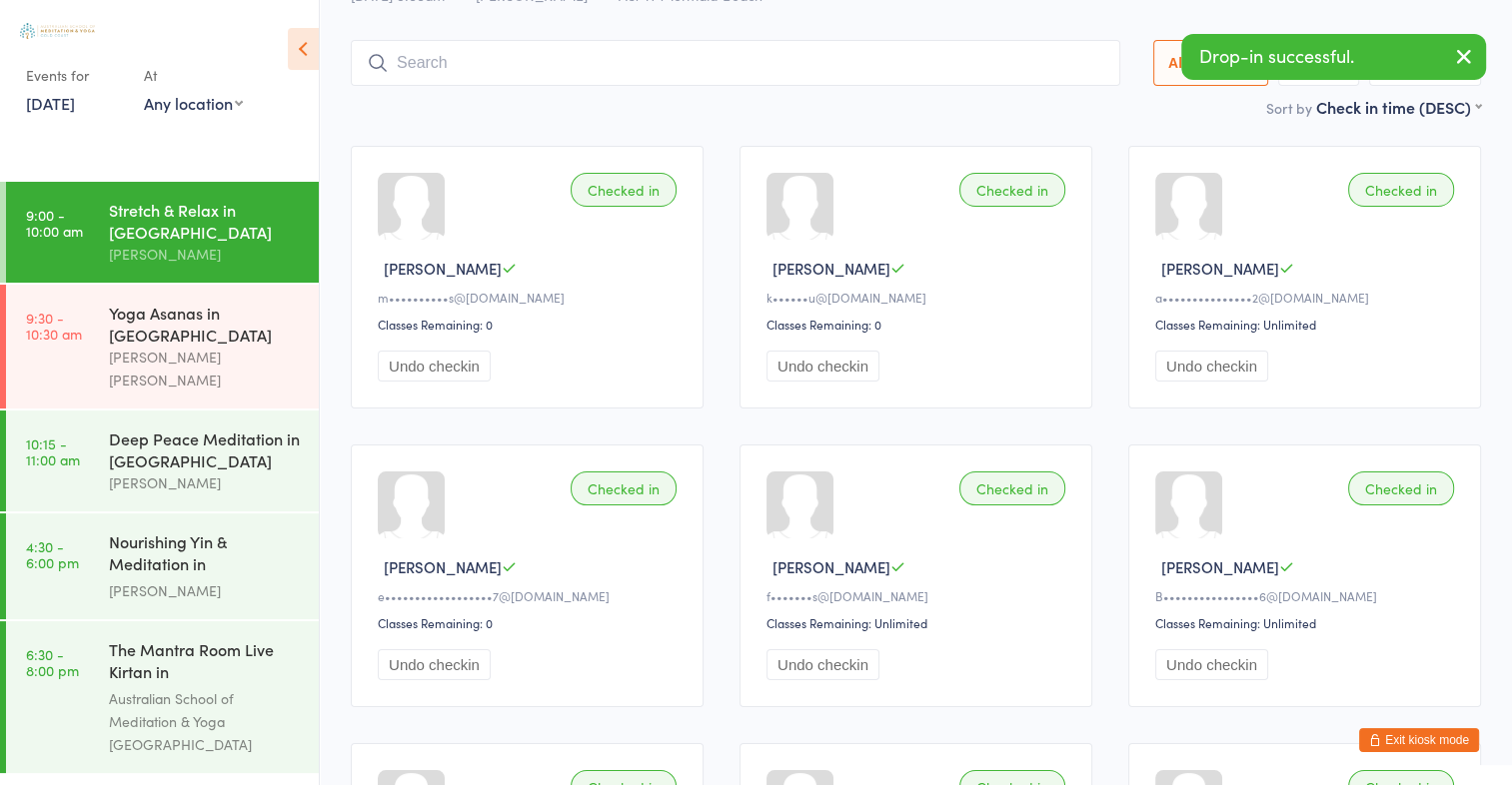 scroll, scrollTop: 0, scrollLeft: 0, axis: both 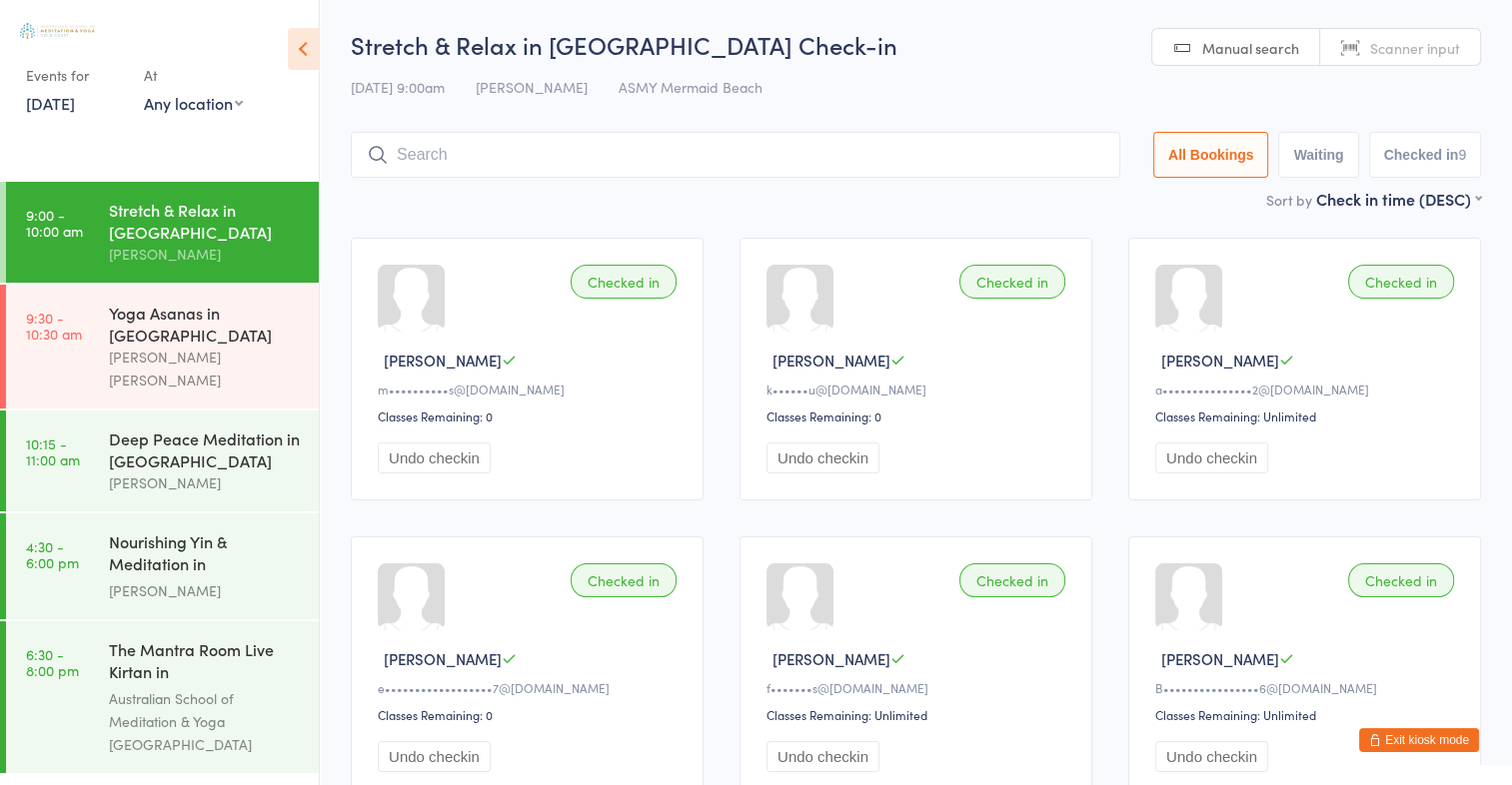 click on "Manual search" at bounding box center [1250, 48] 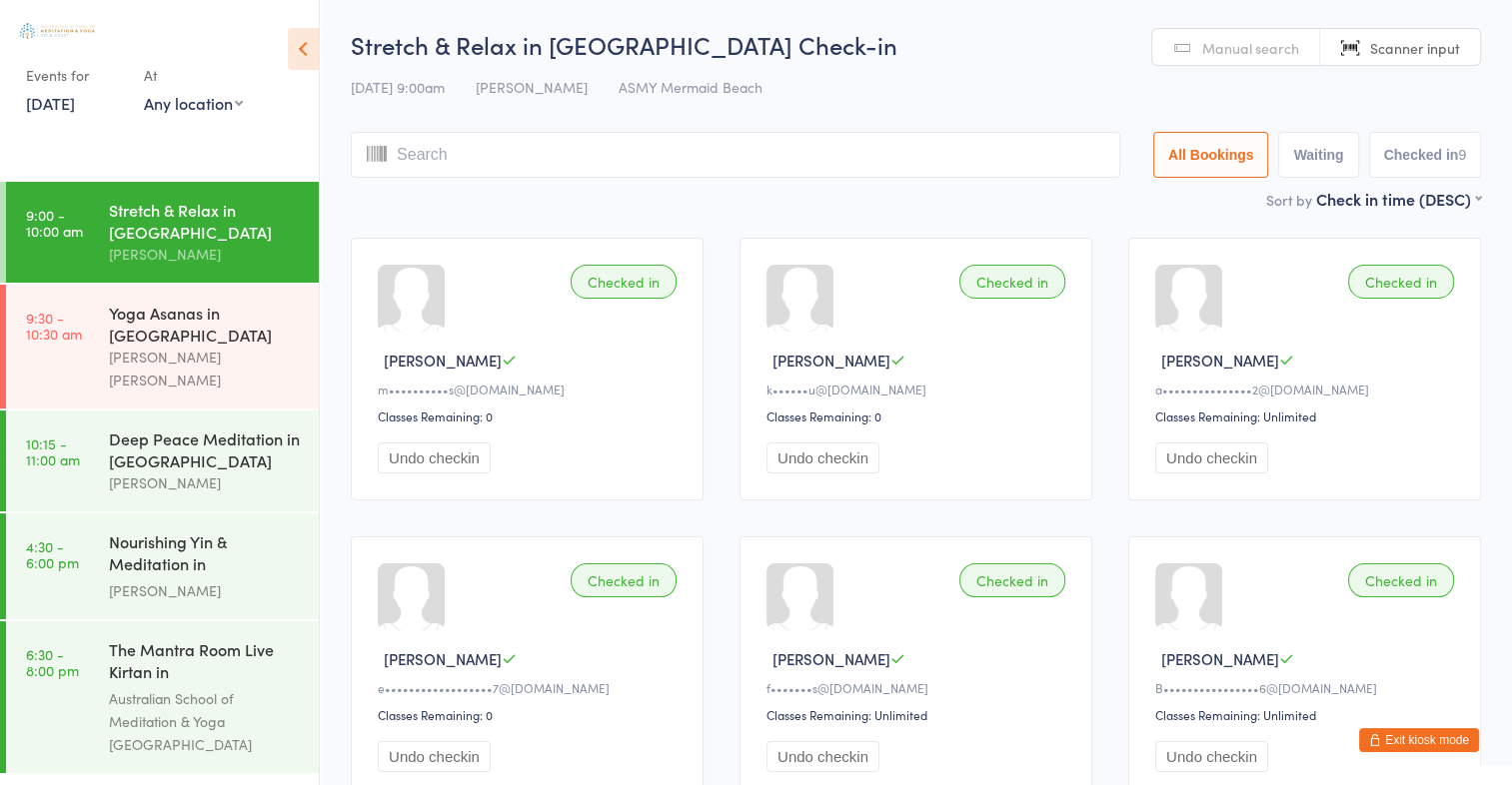 click on "Manual search" at bounding box center (1250, 48) 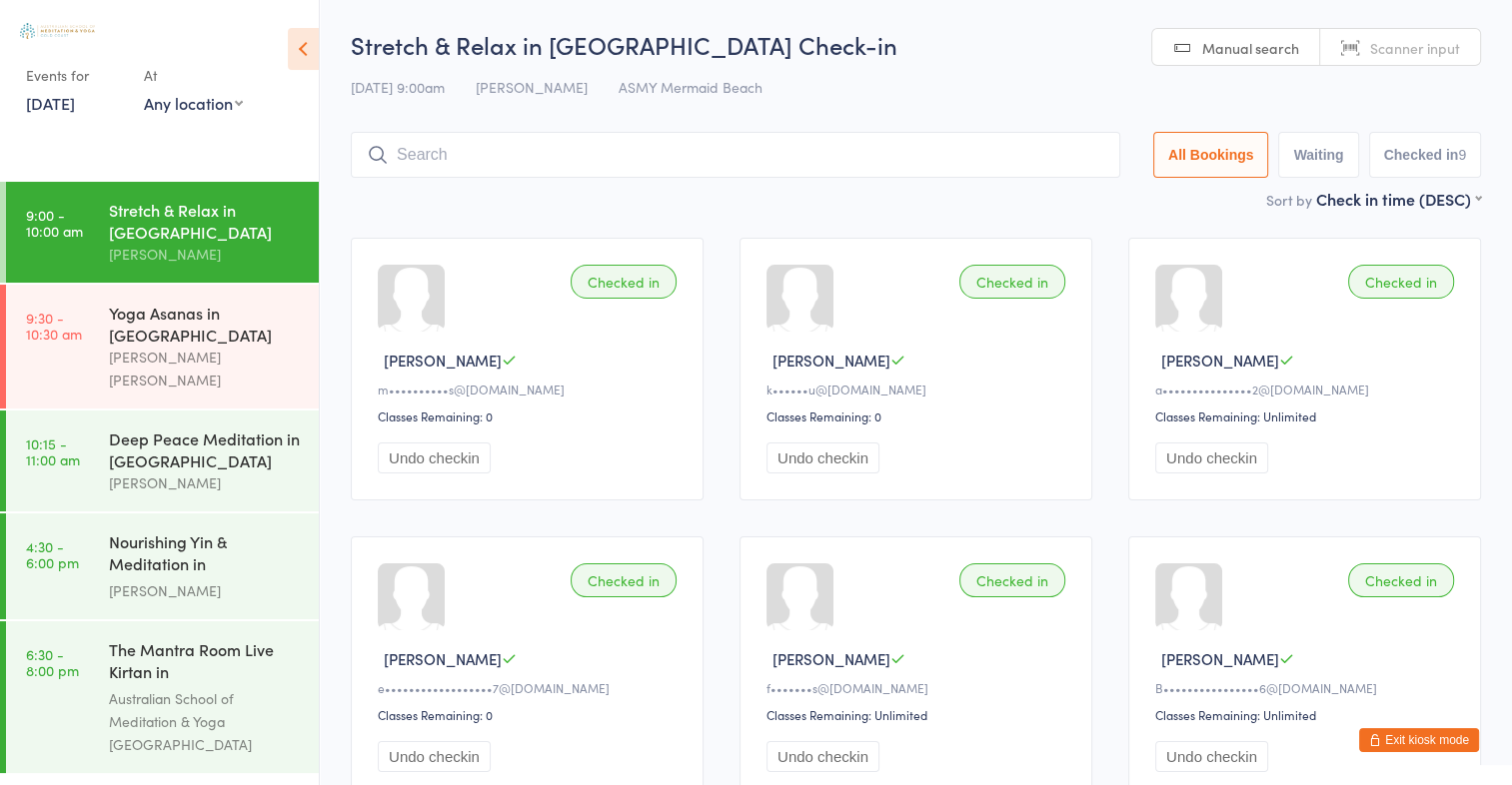 click at bounding box center (736, 155) 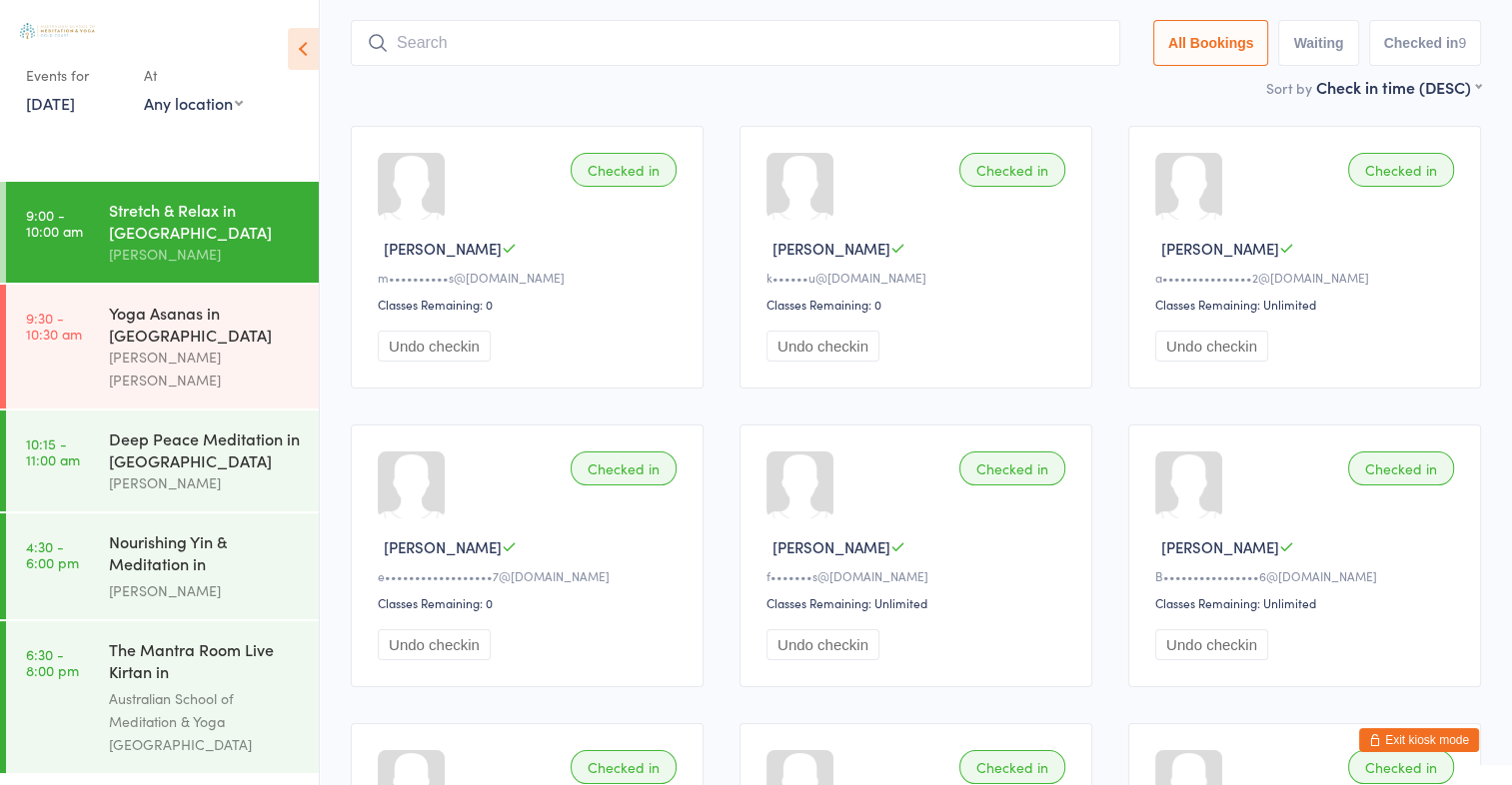 scroll, scrollTop: 132, scrollLeft: 0, axis: vertical 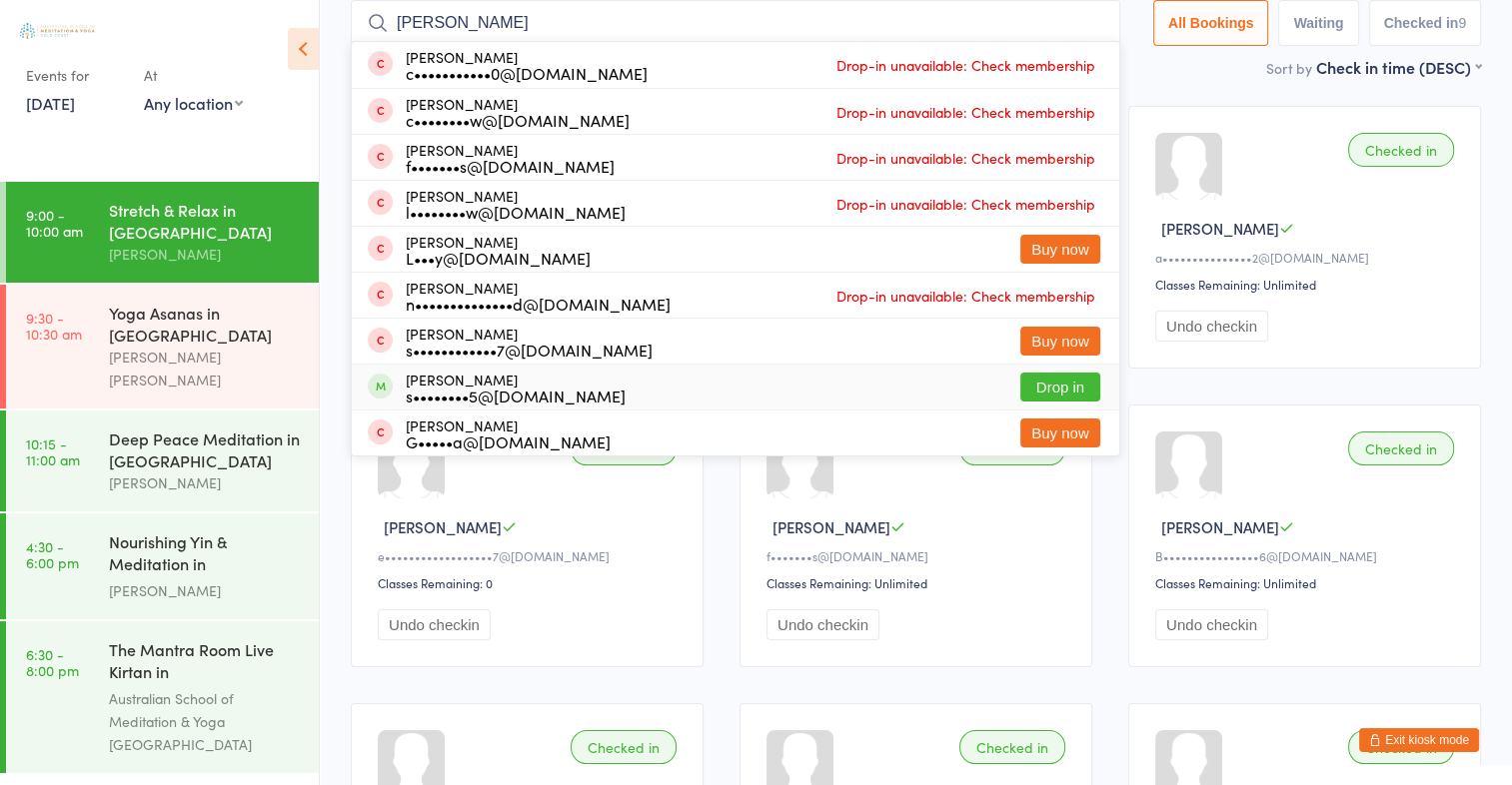 type on "cindy" 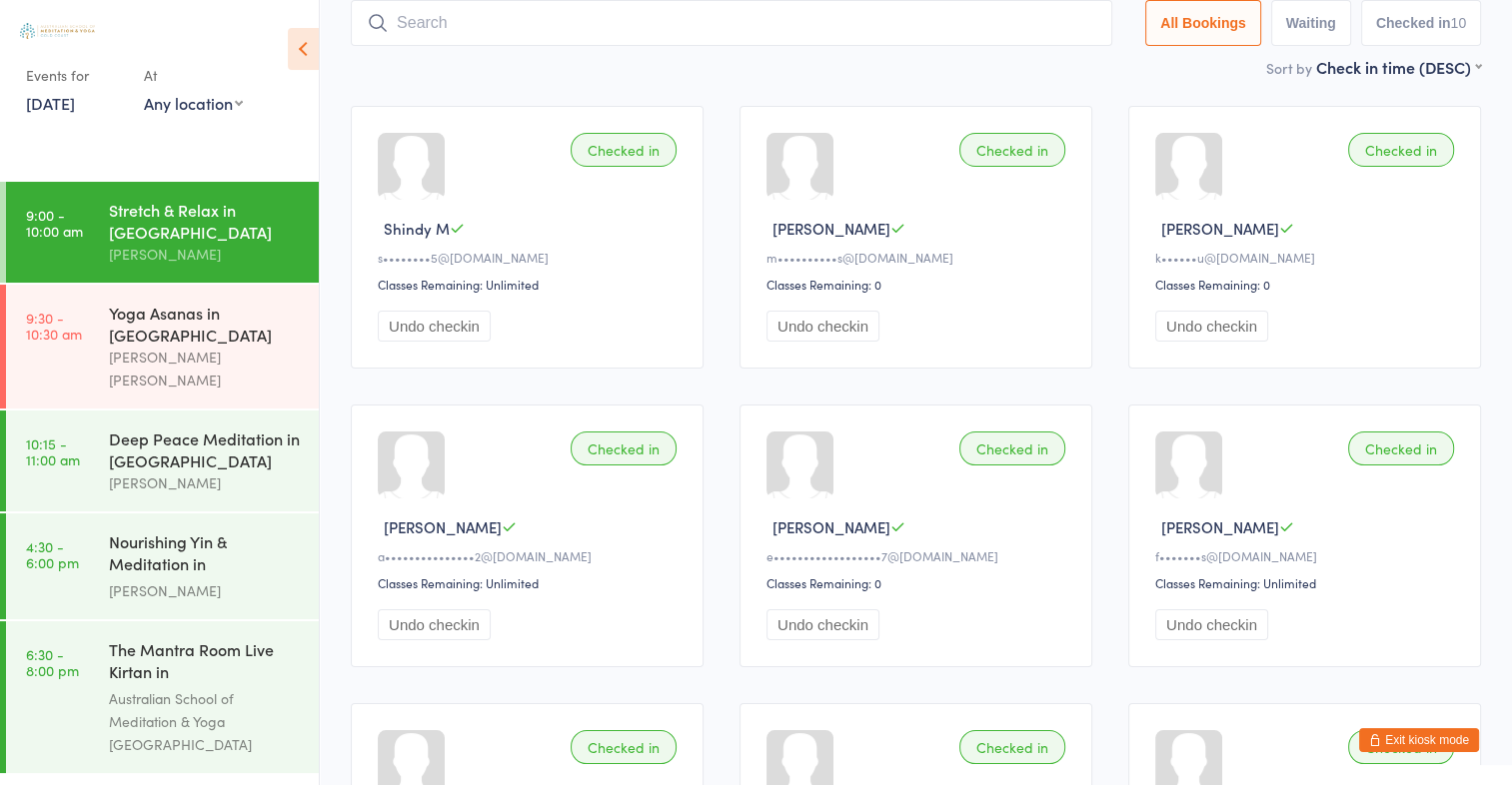scroll, scrollTop: 0, scrollLeft: 0, axis: both 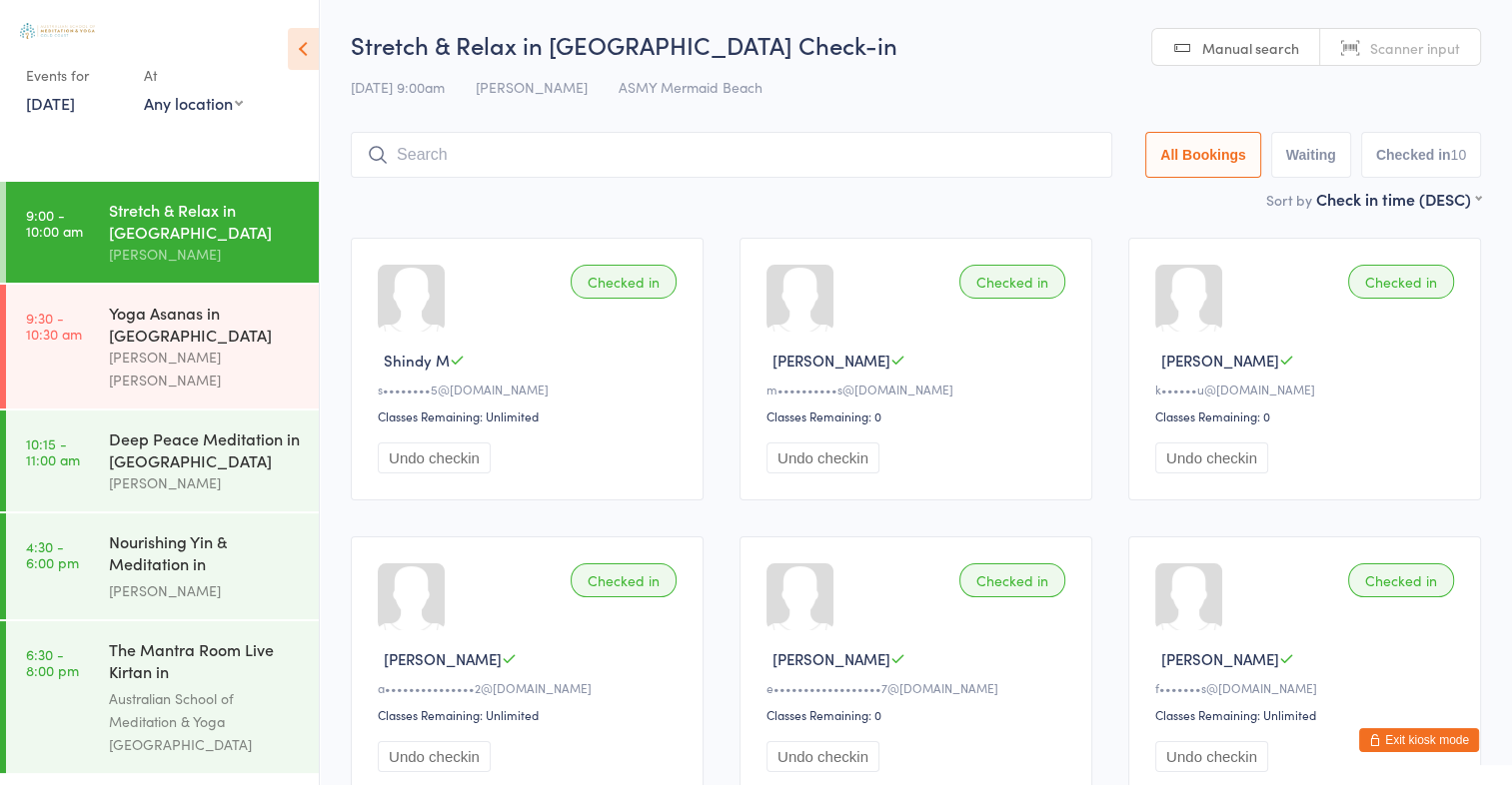 click on "Scanner input" at bounding box center [1415, 48] 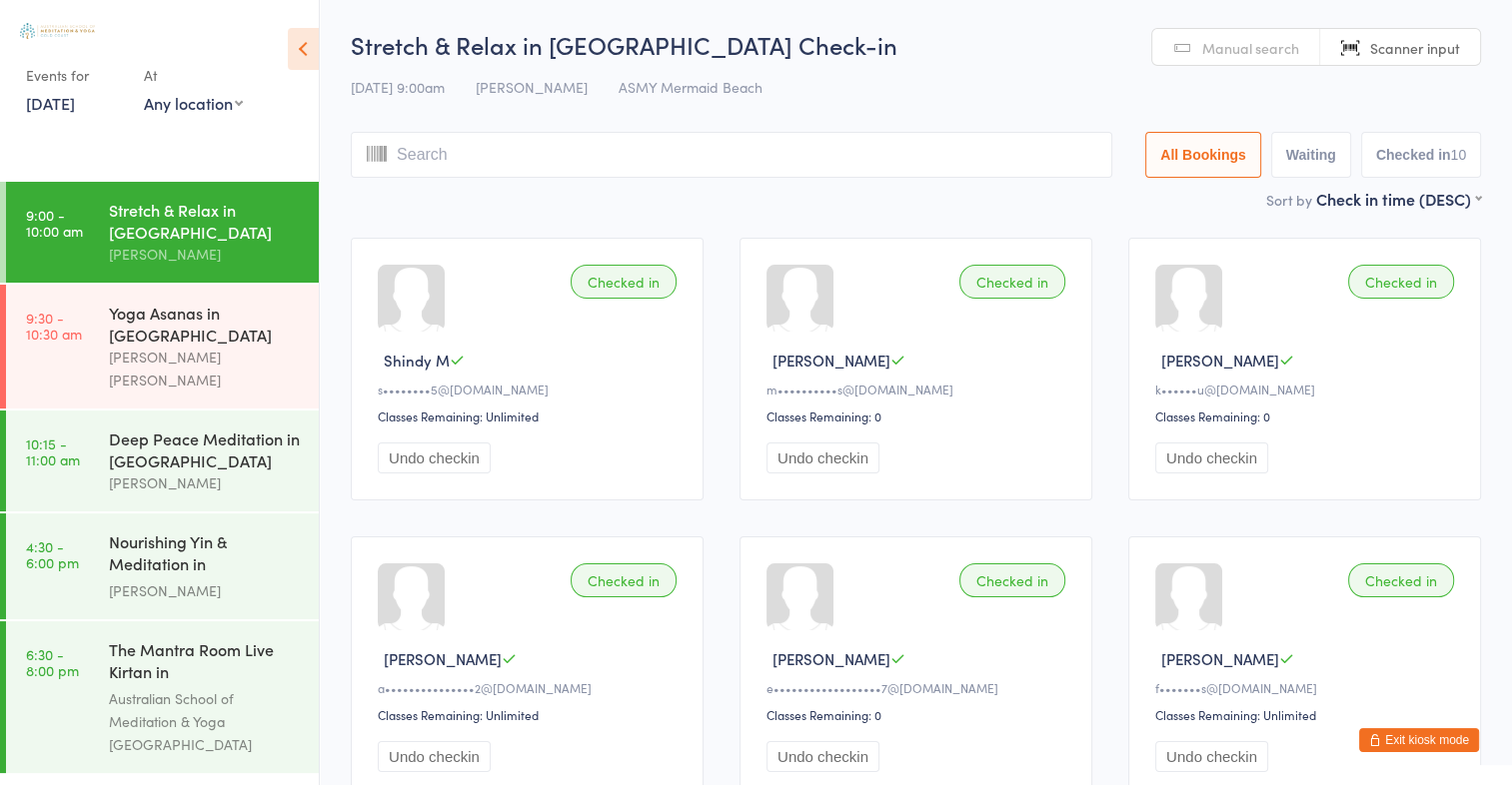click at bounding box center [732, 155] 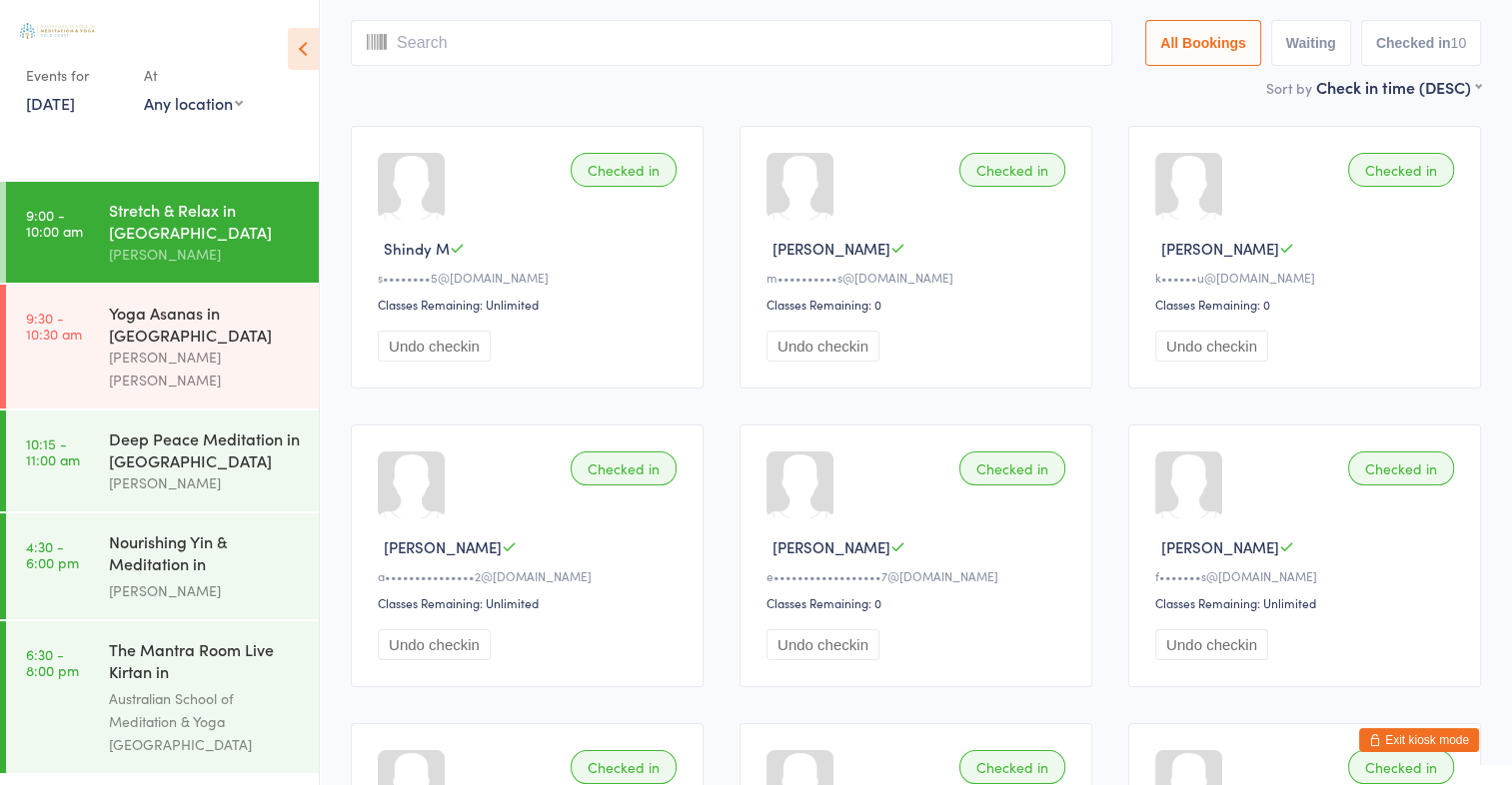 scroll, scrollTop: 132, scrollLeft: 0, axis: vertical 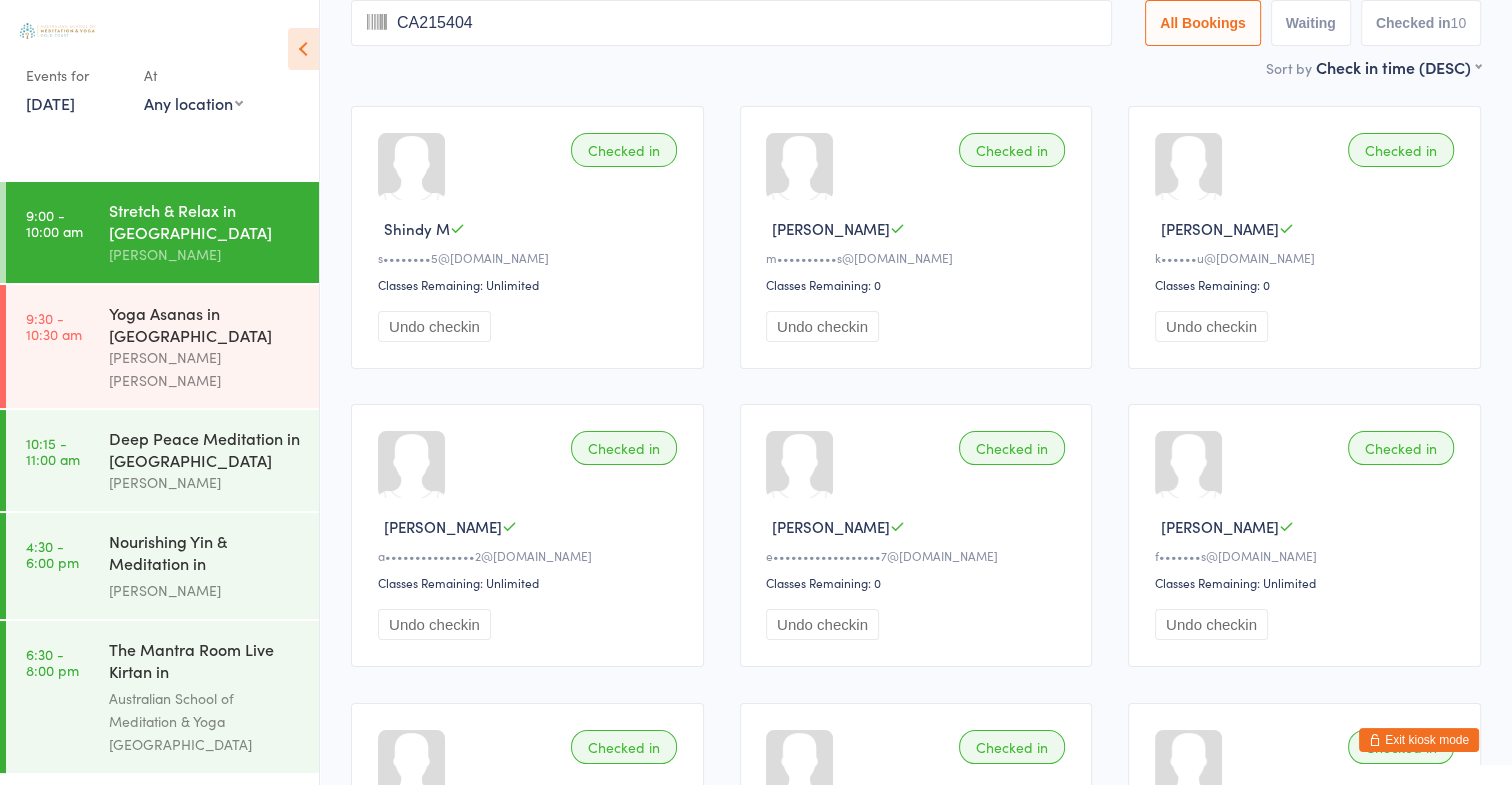 type on "CA2154044" 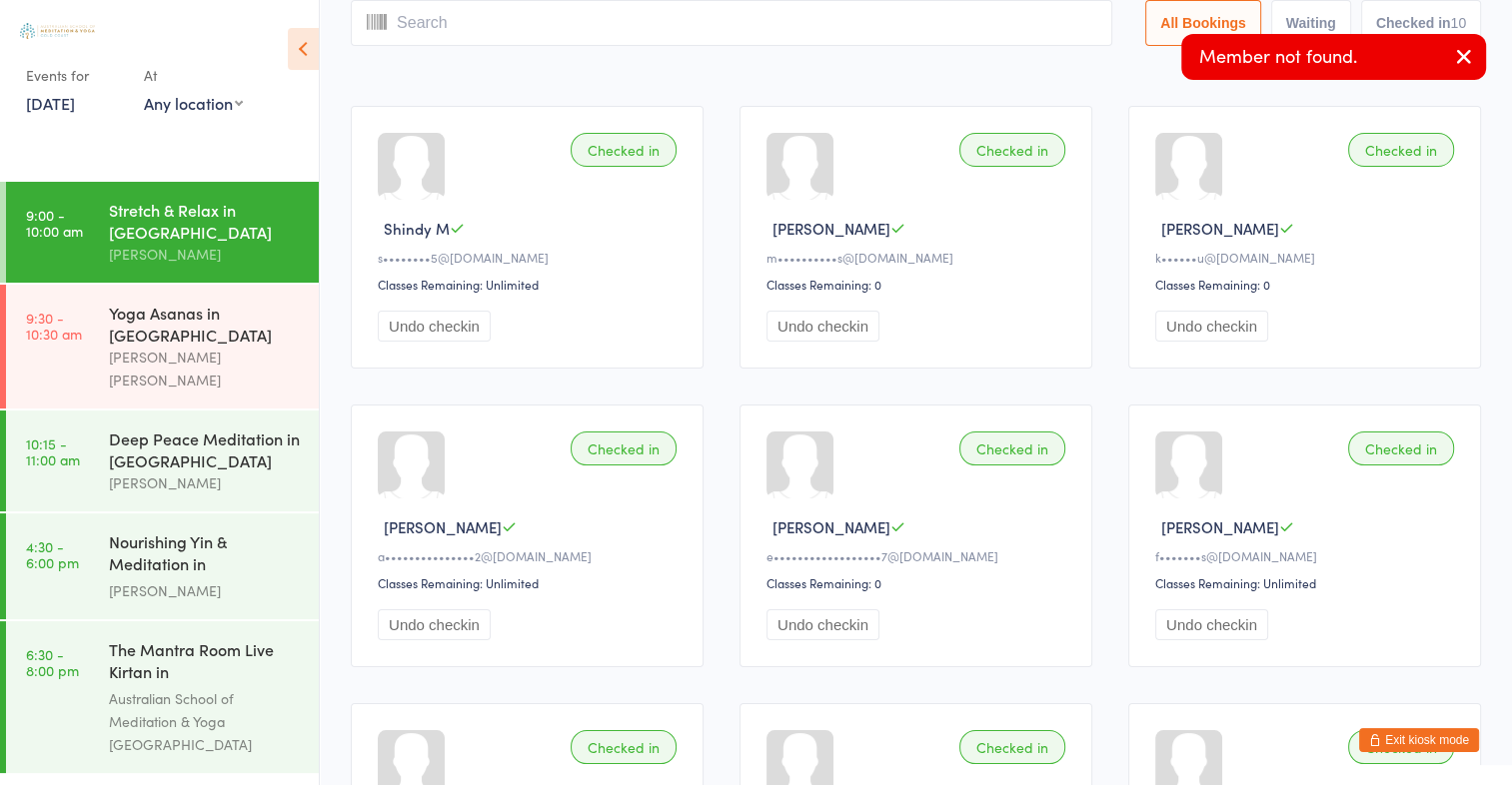 scroll, scrollTop: 0, scrollLeft: 0, axis: both 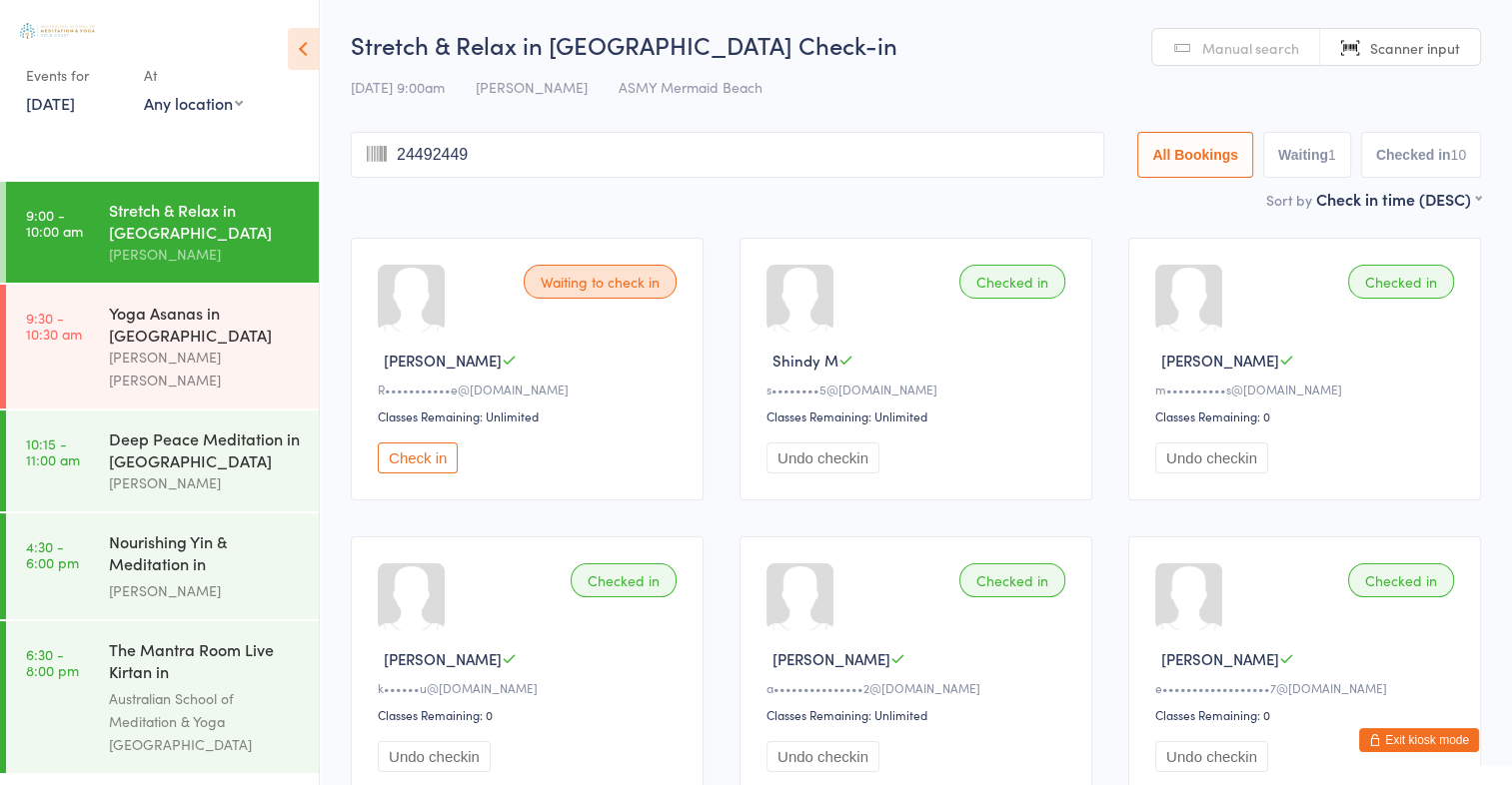 type on "24492449" 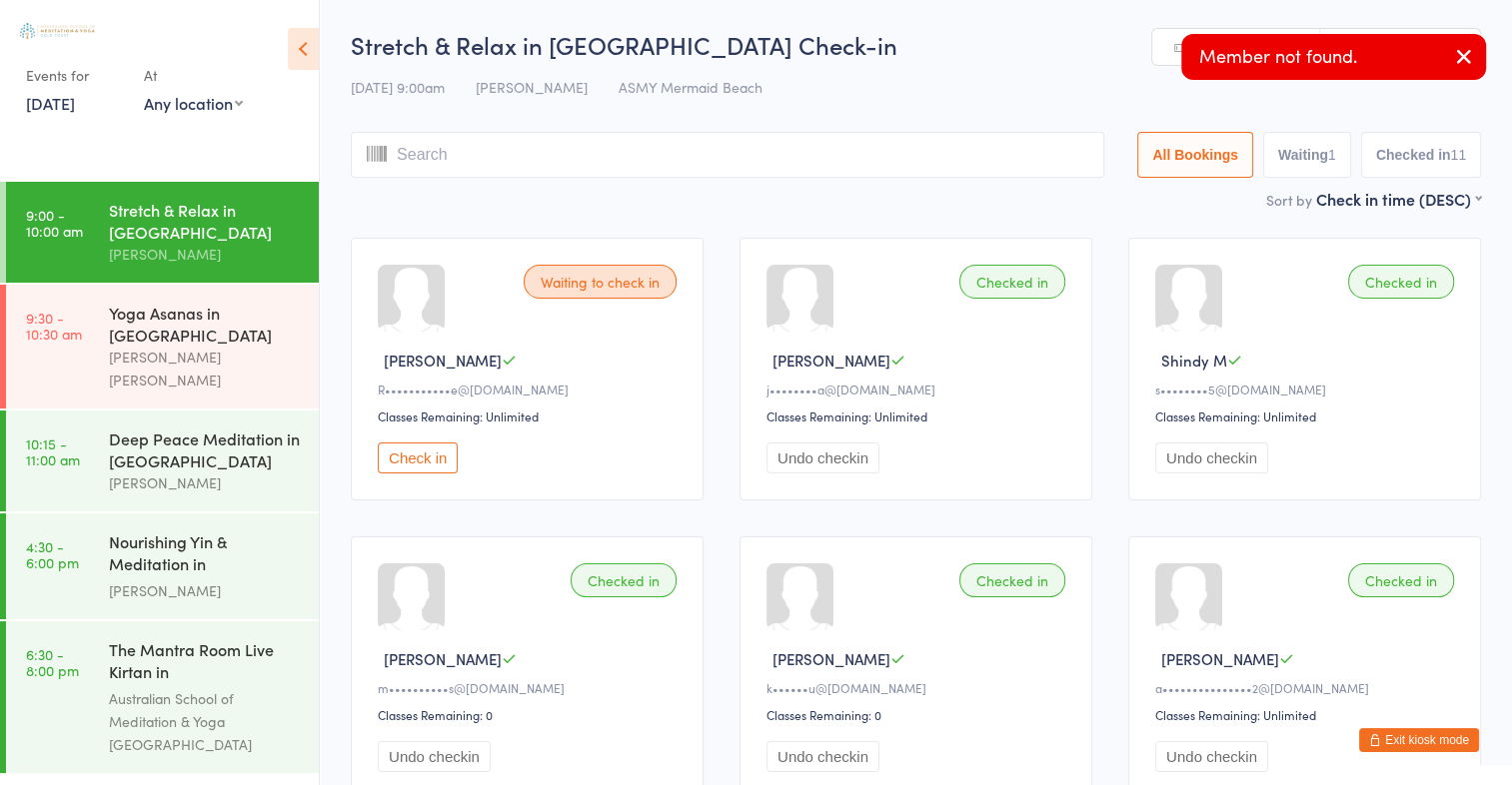 click at bounding box center [1464, 56] 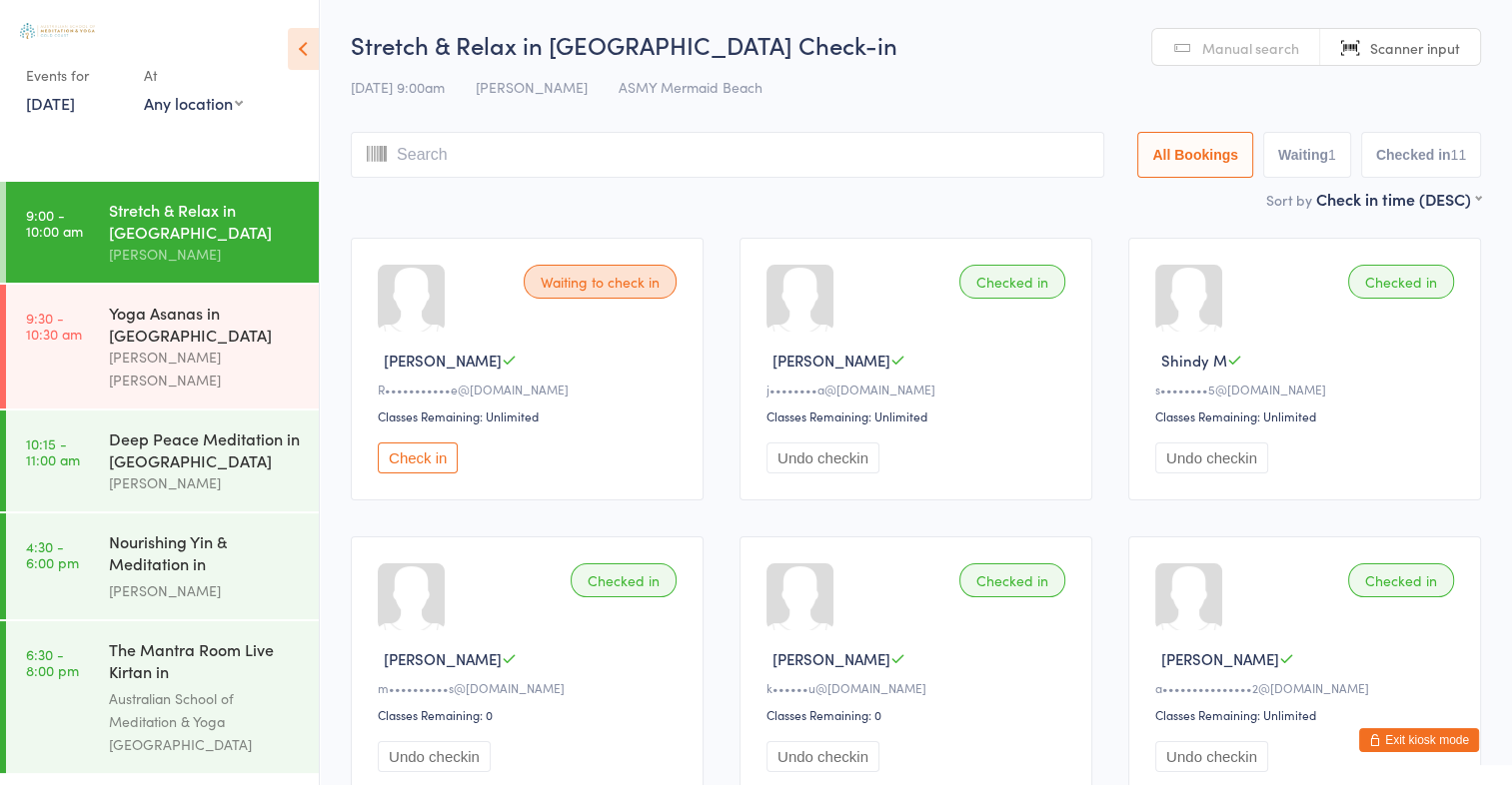 click at bounding box center (728, 155) 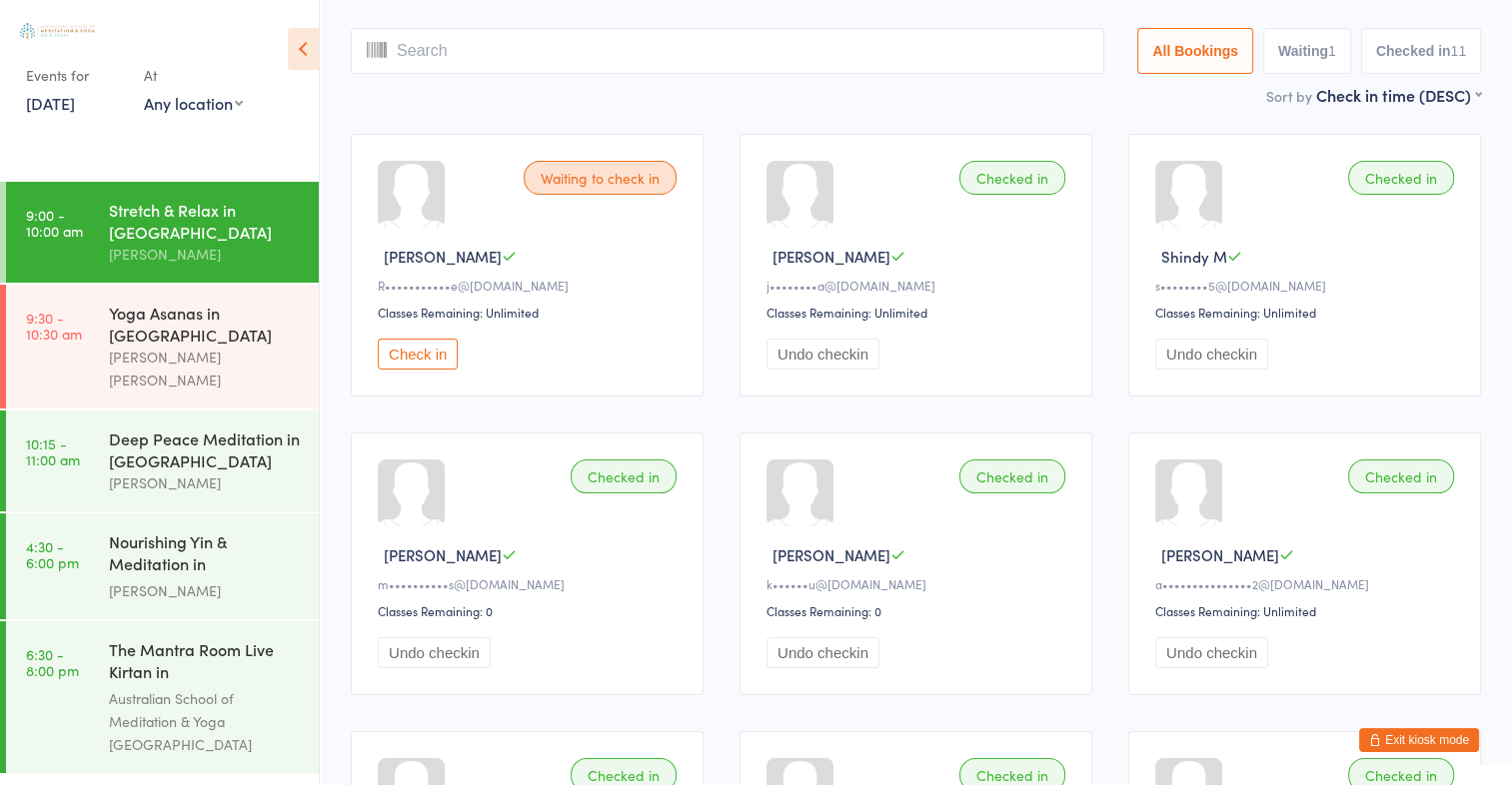scroll, scrollTop: 132, scrollLeft: 0, axis: vertical 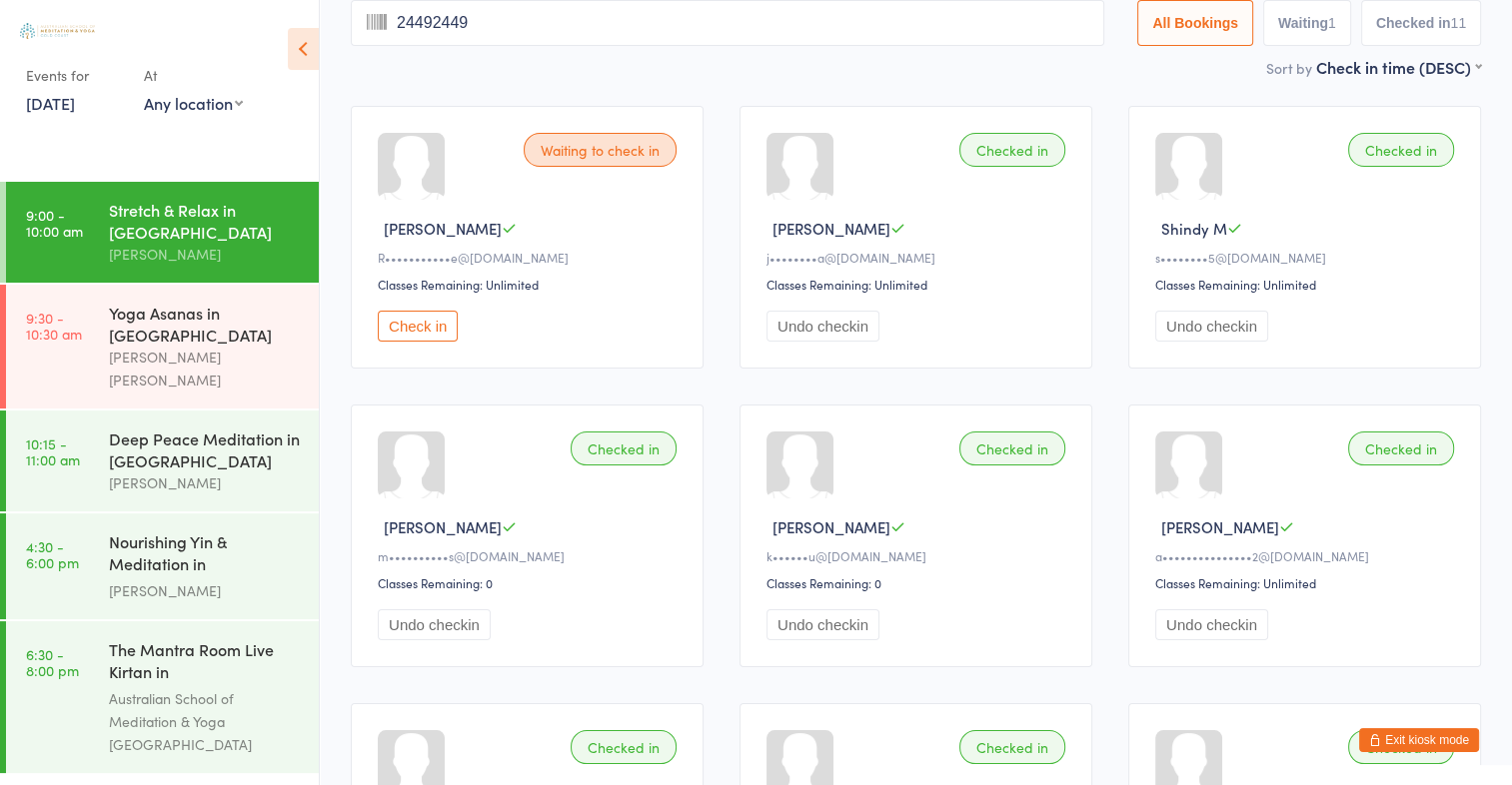 type on "24492449" 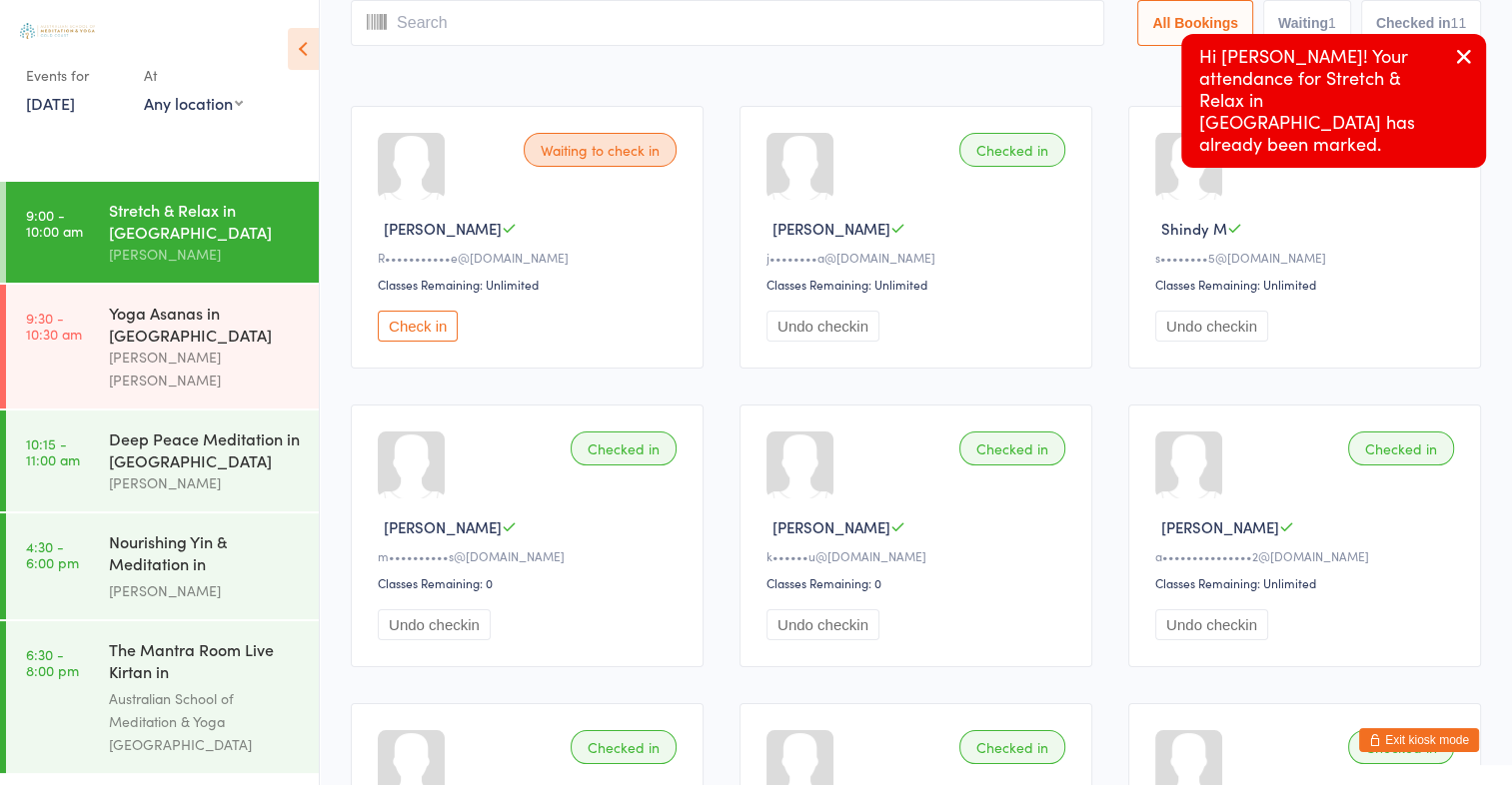 scroll, scrollTop: 0, scrollLeft: 0, axis: both 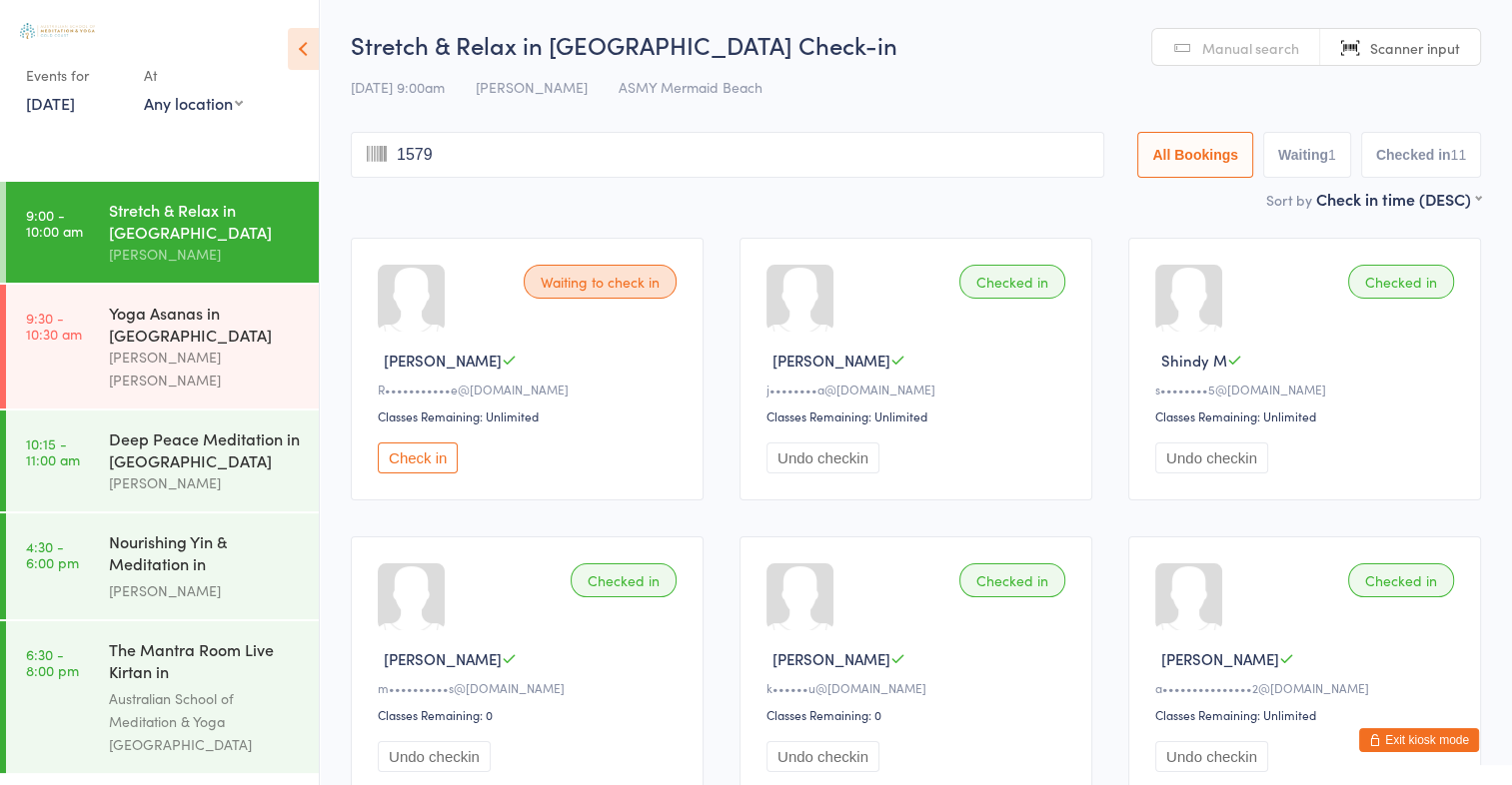 type on "1579" 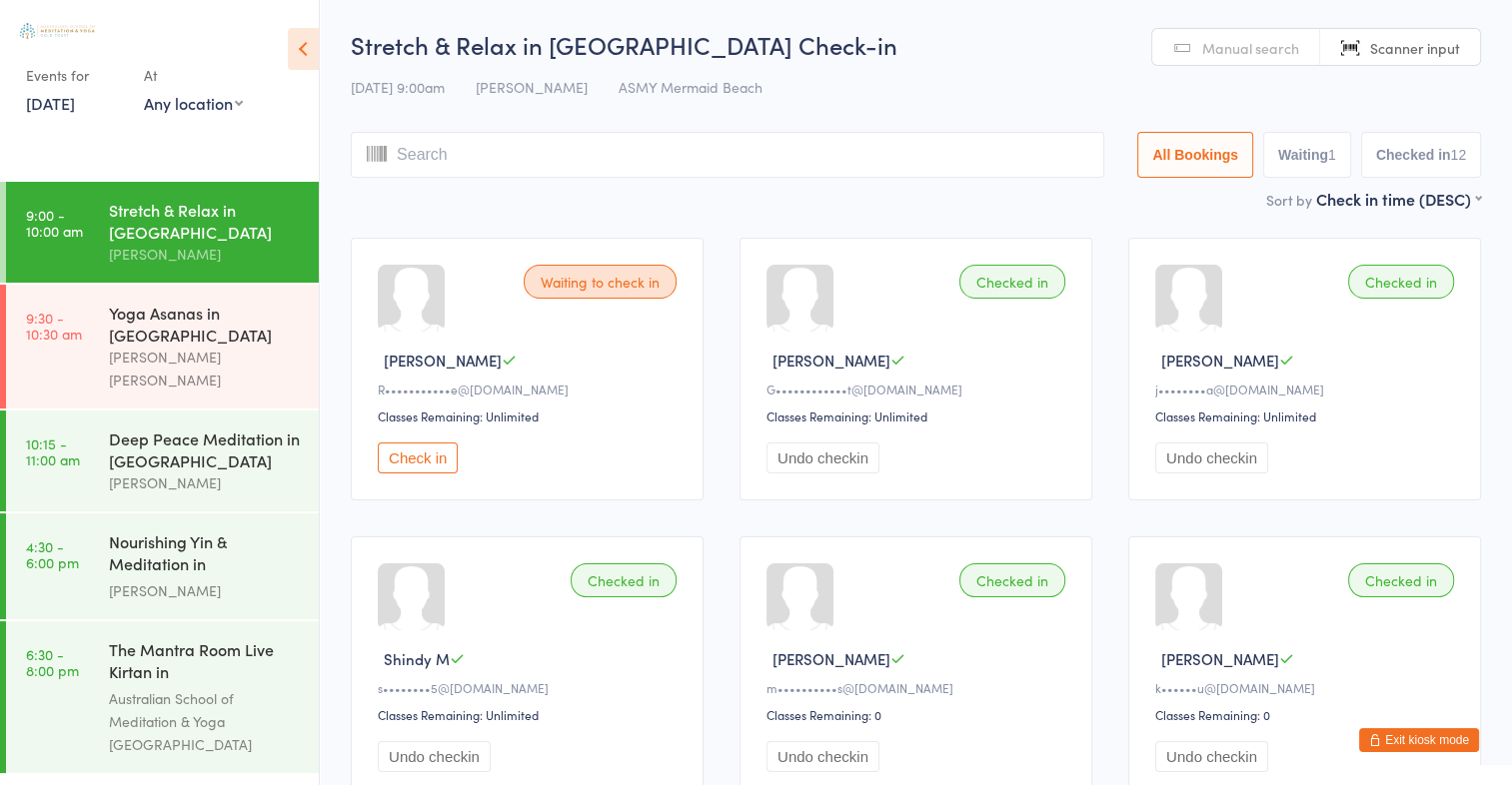 click on "Check in" at bounding box center [418, 457] 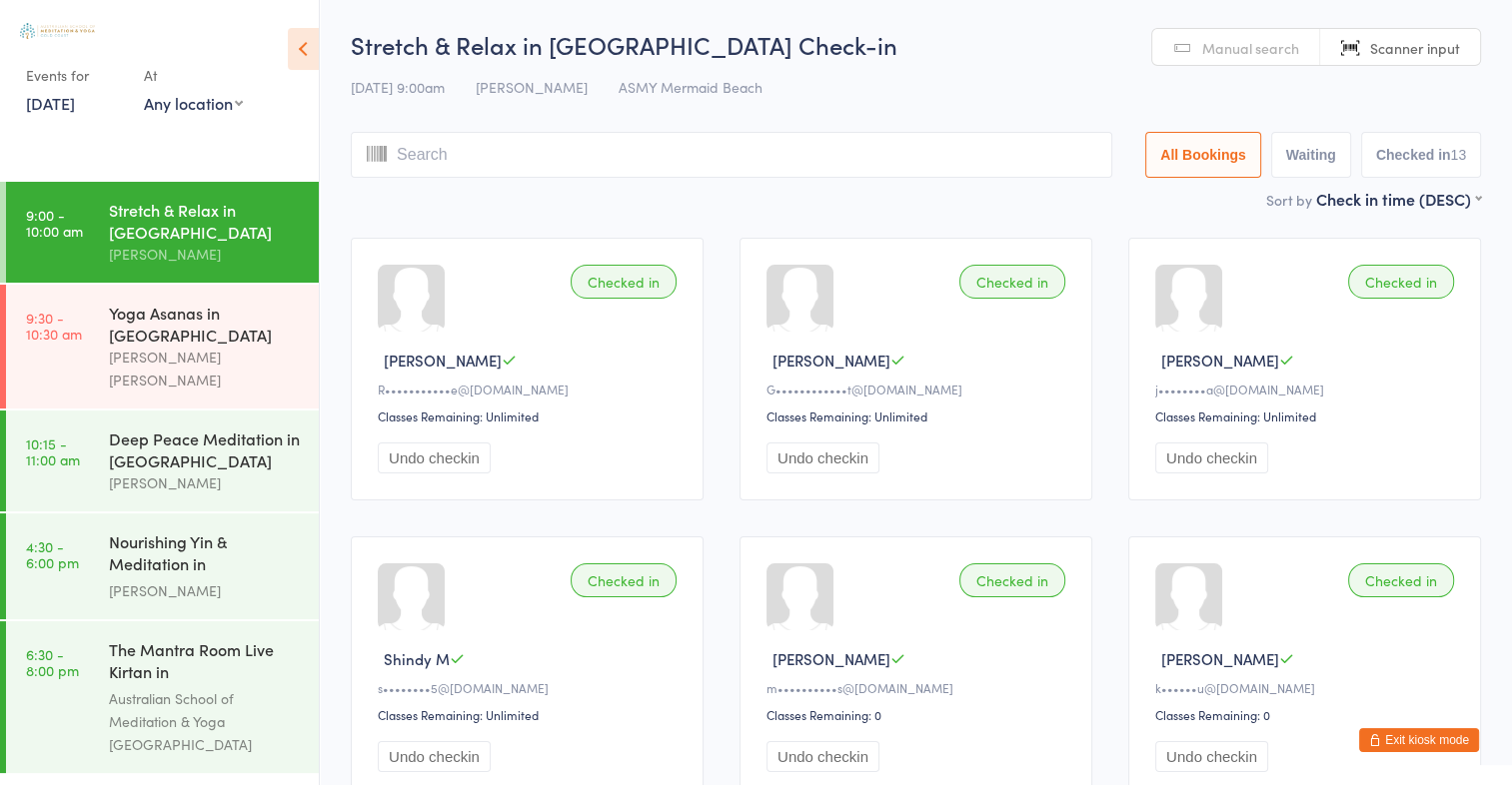 click on "Manual search" at bounding box center (1236, 48) 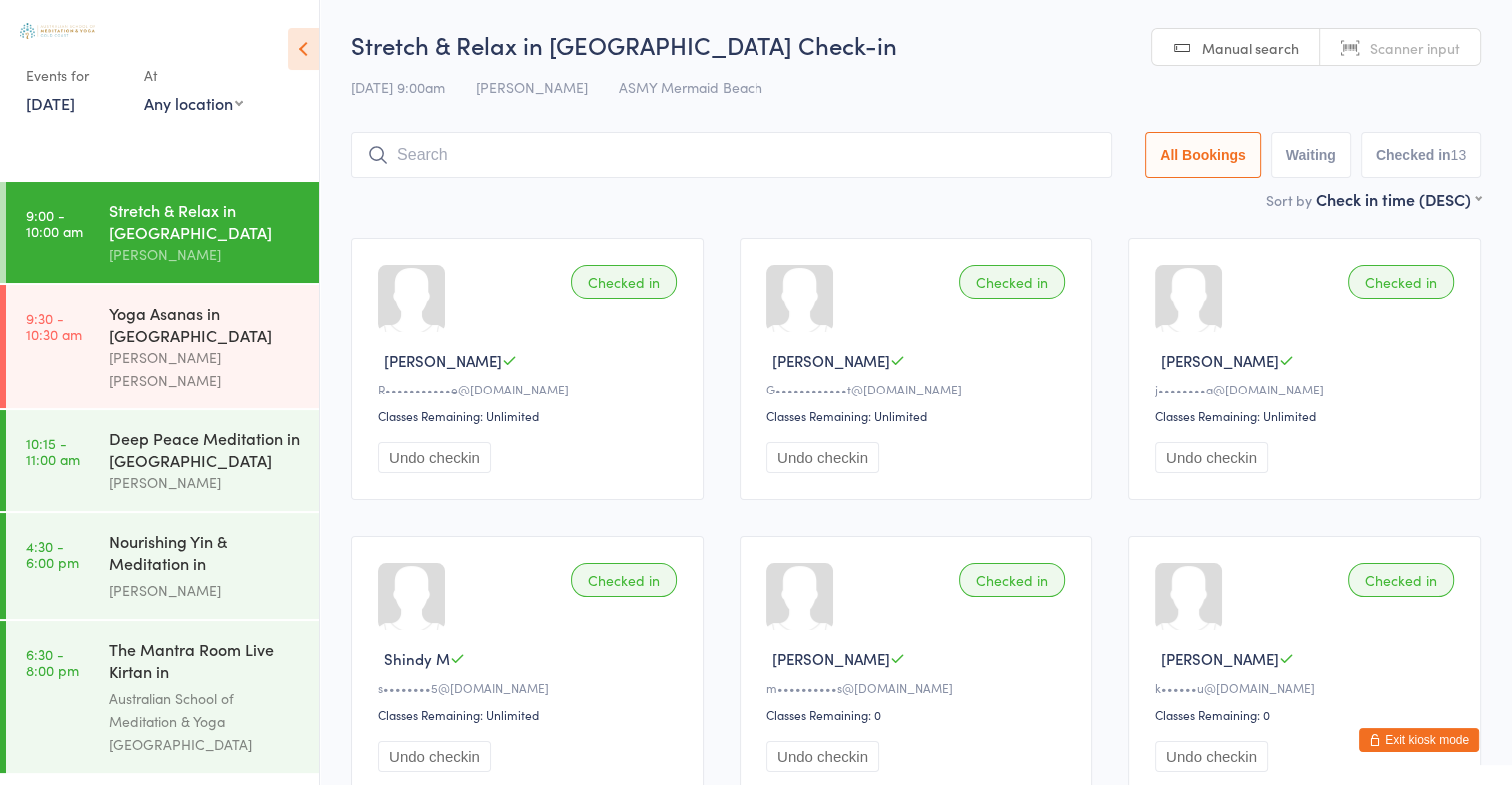 click at bounding box center [732, 155] 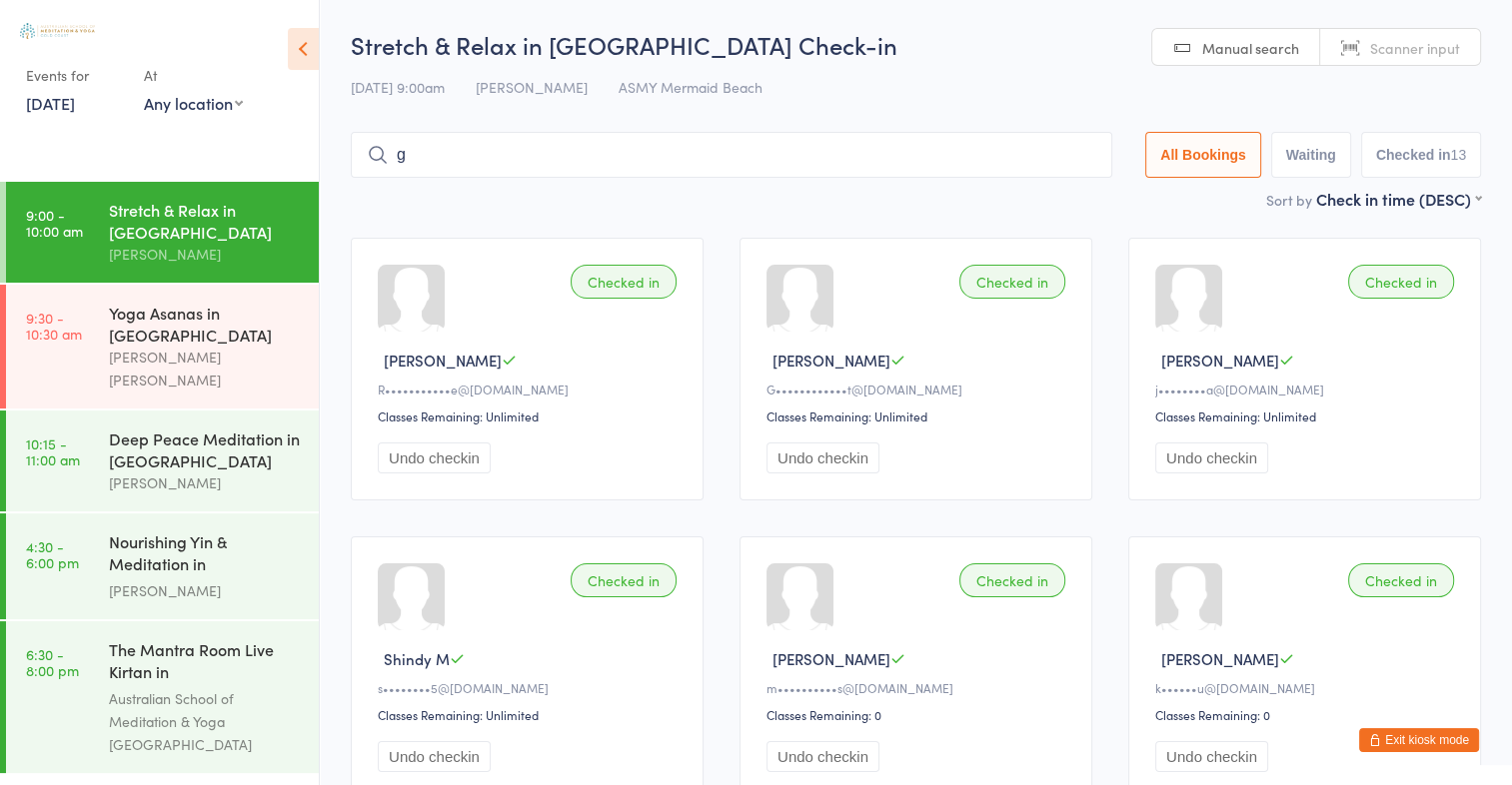 scroll, scrollTop: 3, scrollLeft: 0, axis: vertical 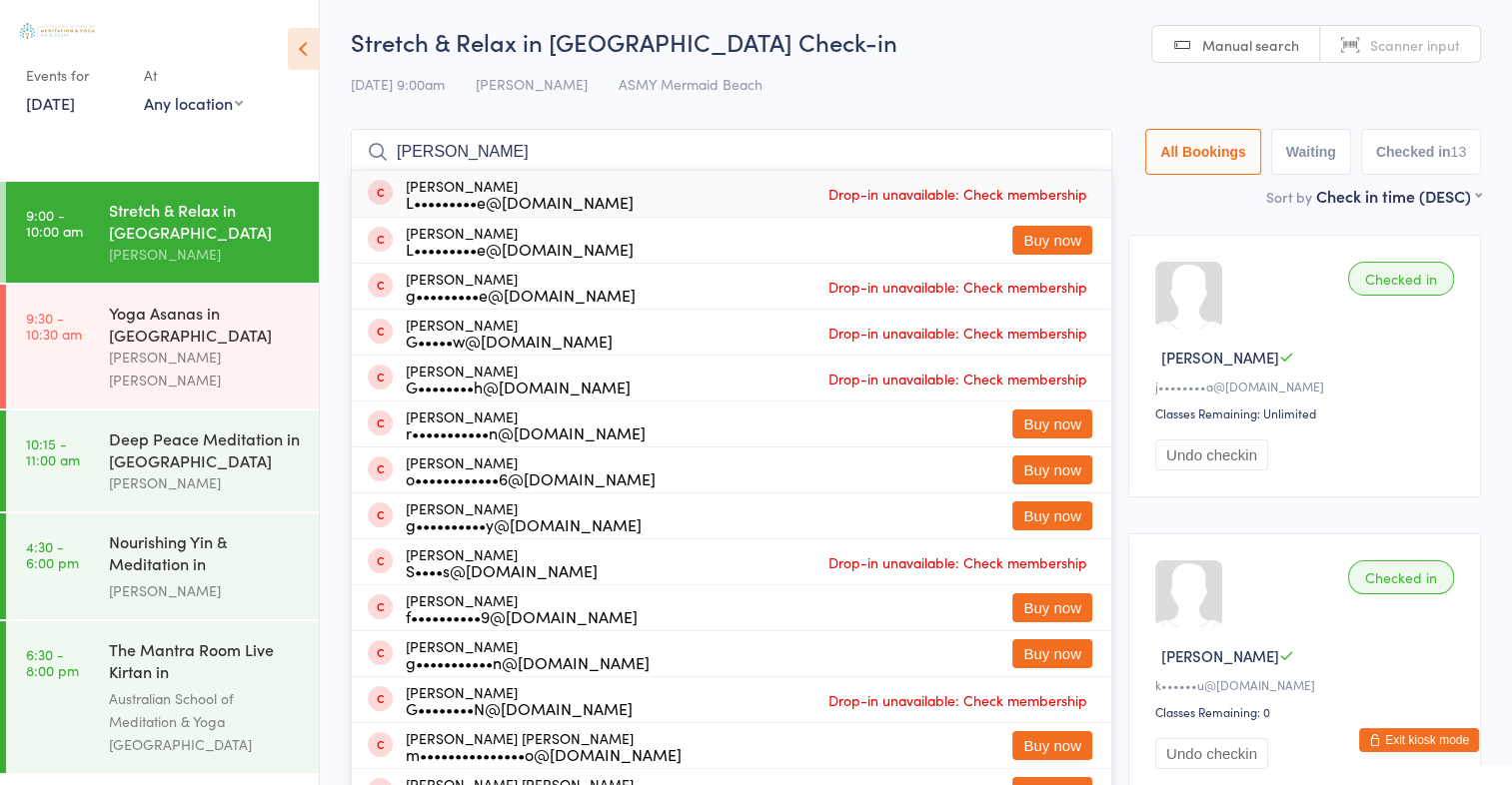 click on "Stretch & Relax in Mermaid Beach Check-in" at bounding box center [915, 41] 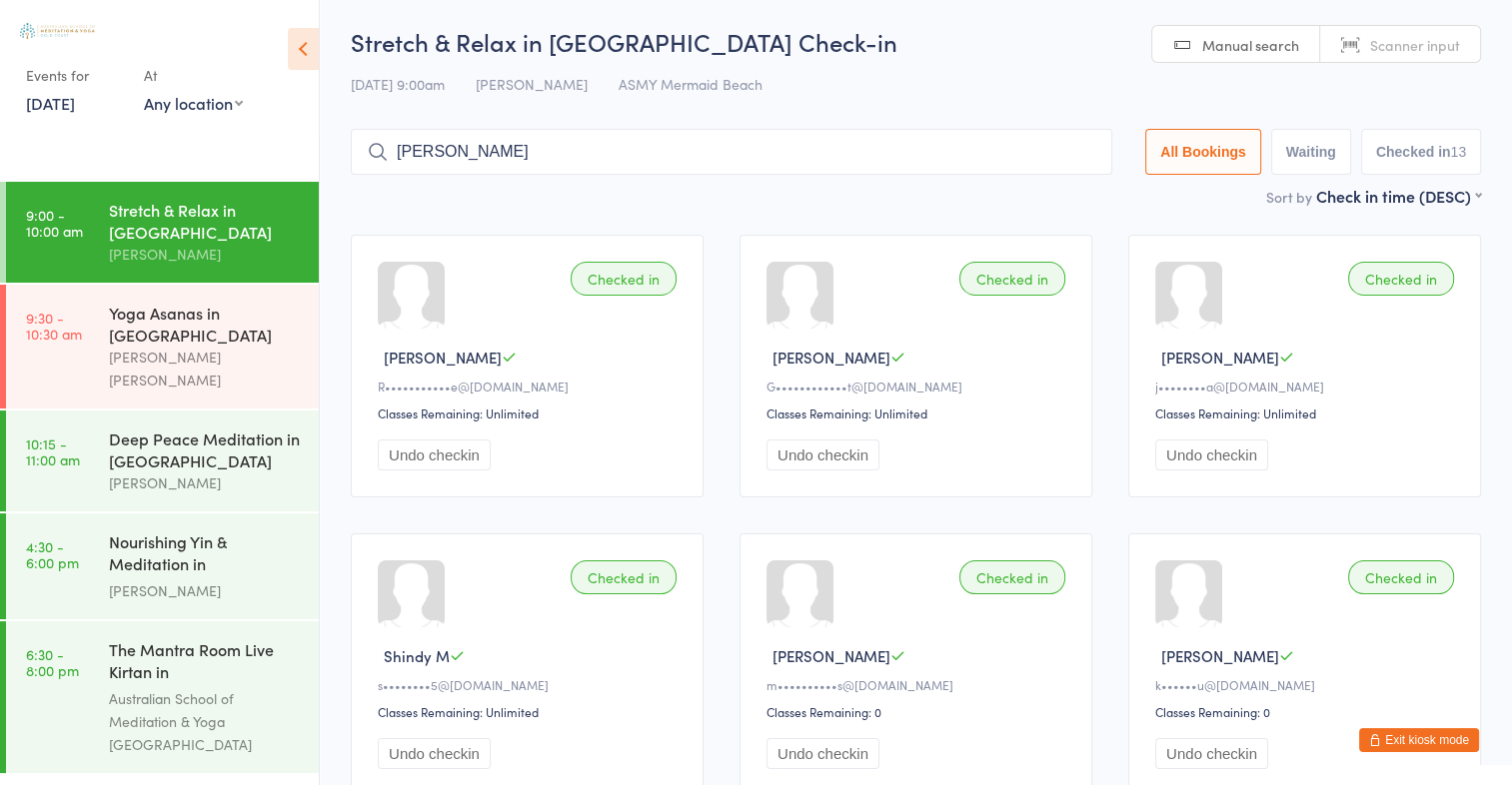 click on "glen" at bounding box center [732, 152] 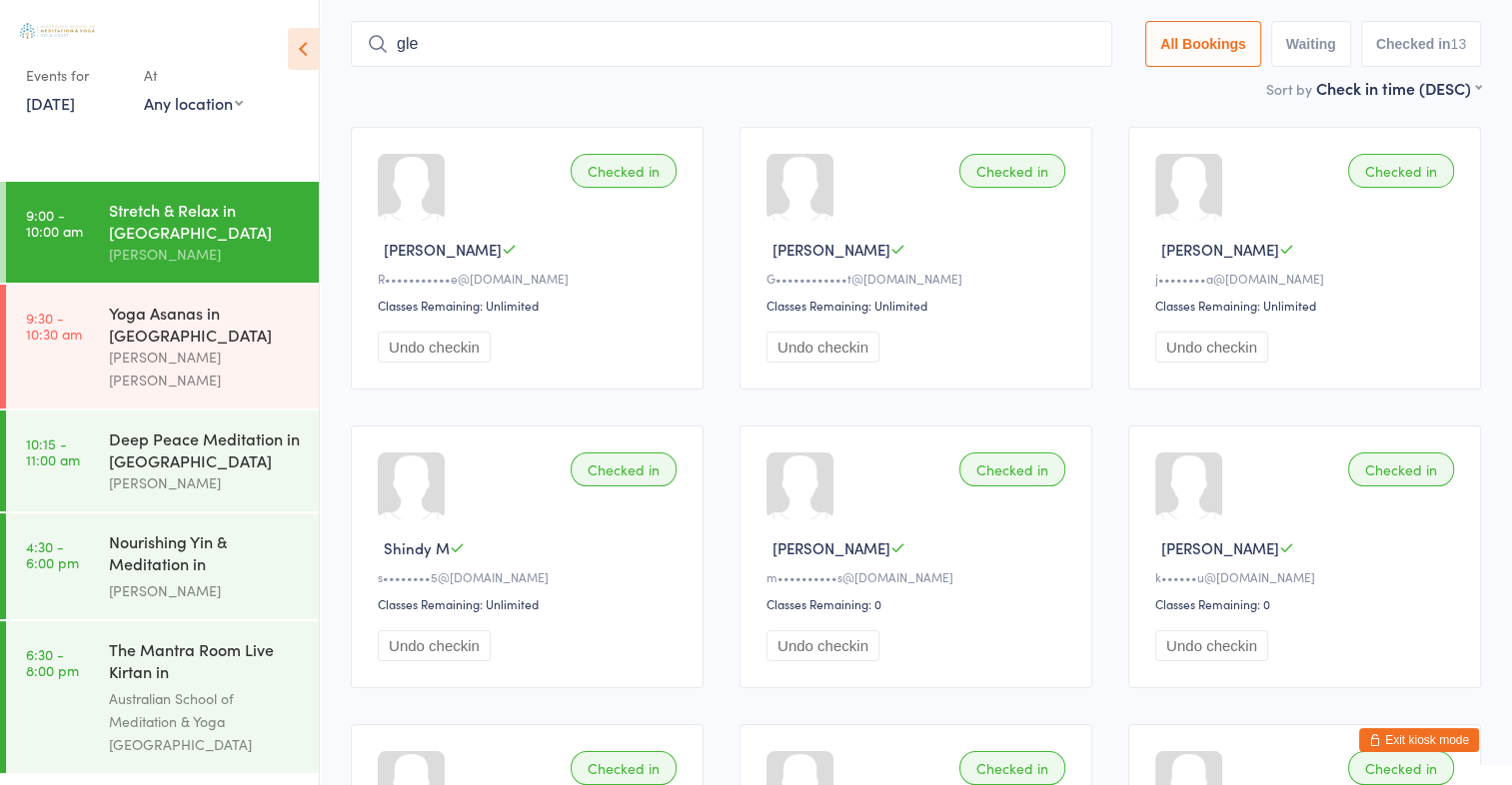 scroll, scrollTop: 132, scrollLeft: 0, axis: vertical 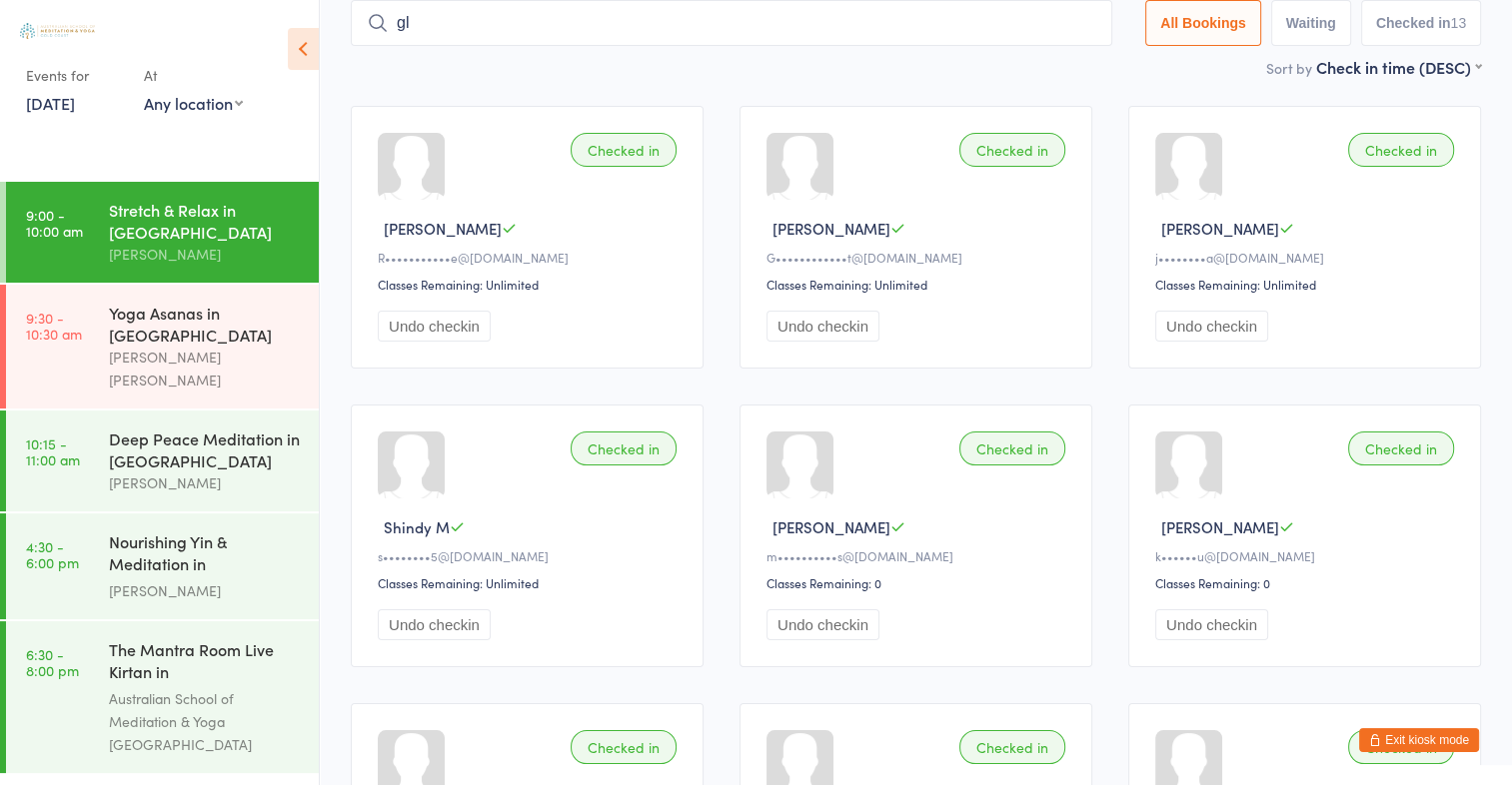 type on "g" 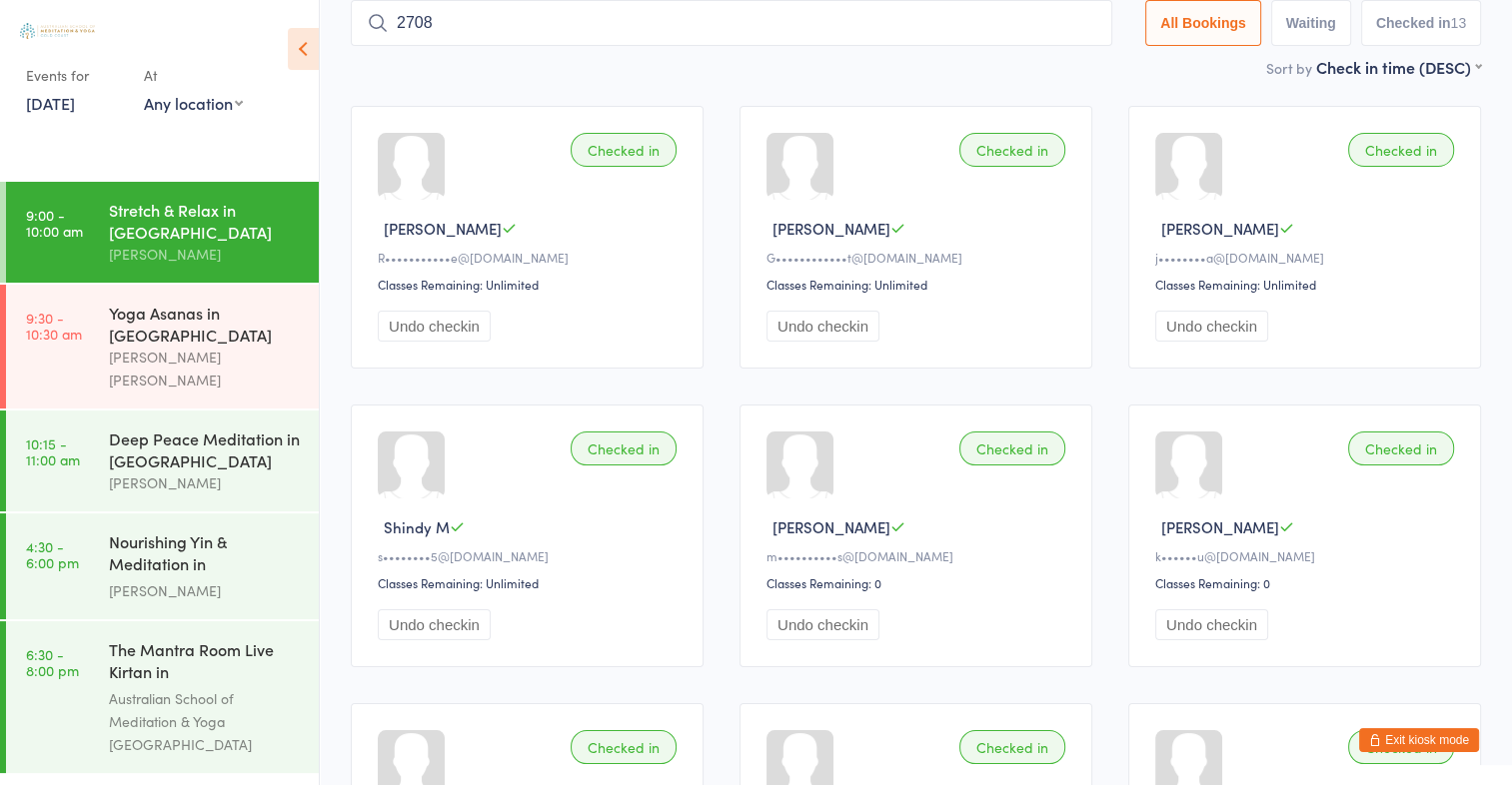 type on "2708" 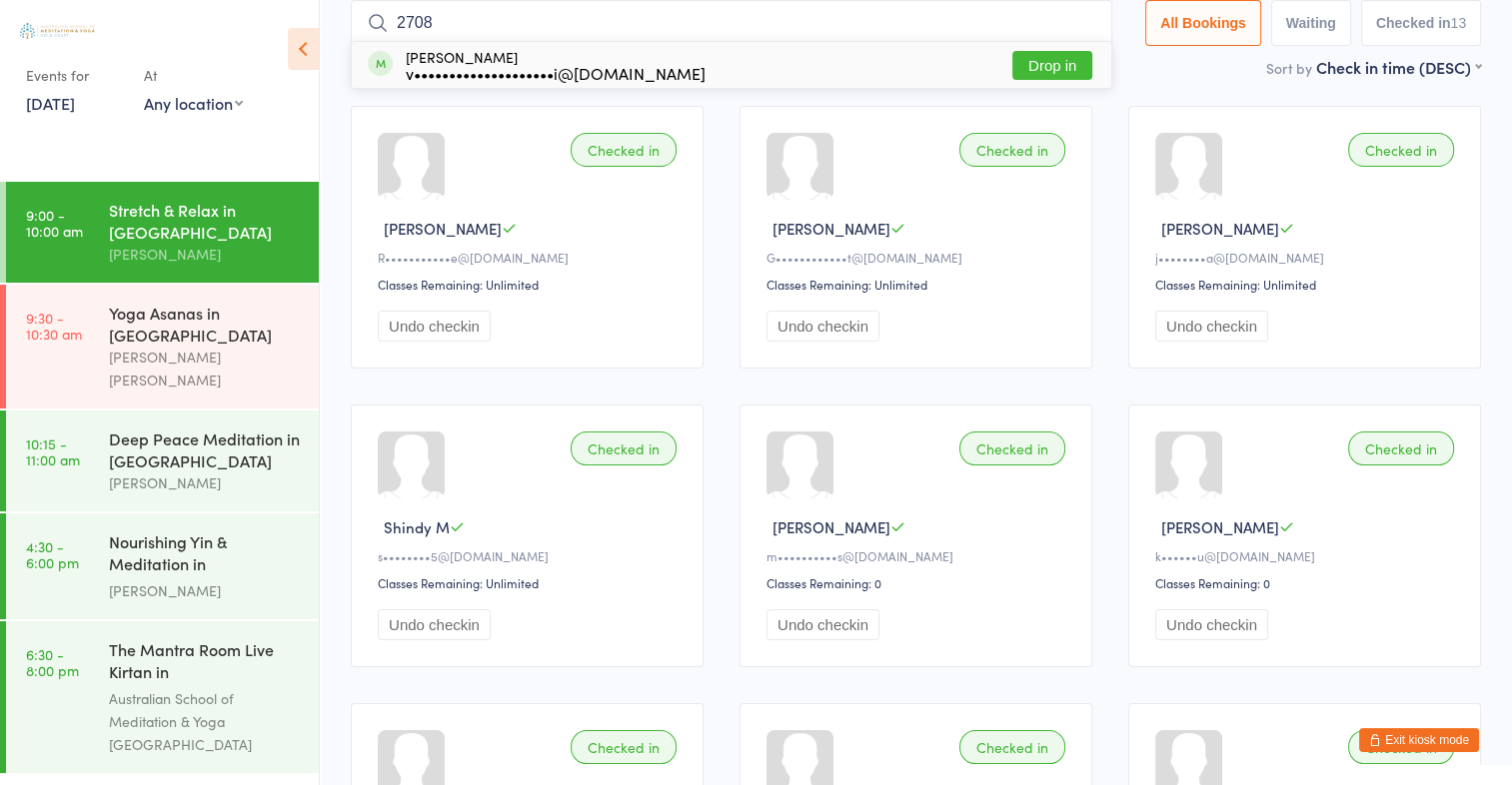 click on "Drop in" at bounding box center (1052, 65) 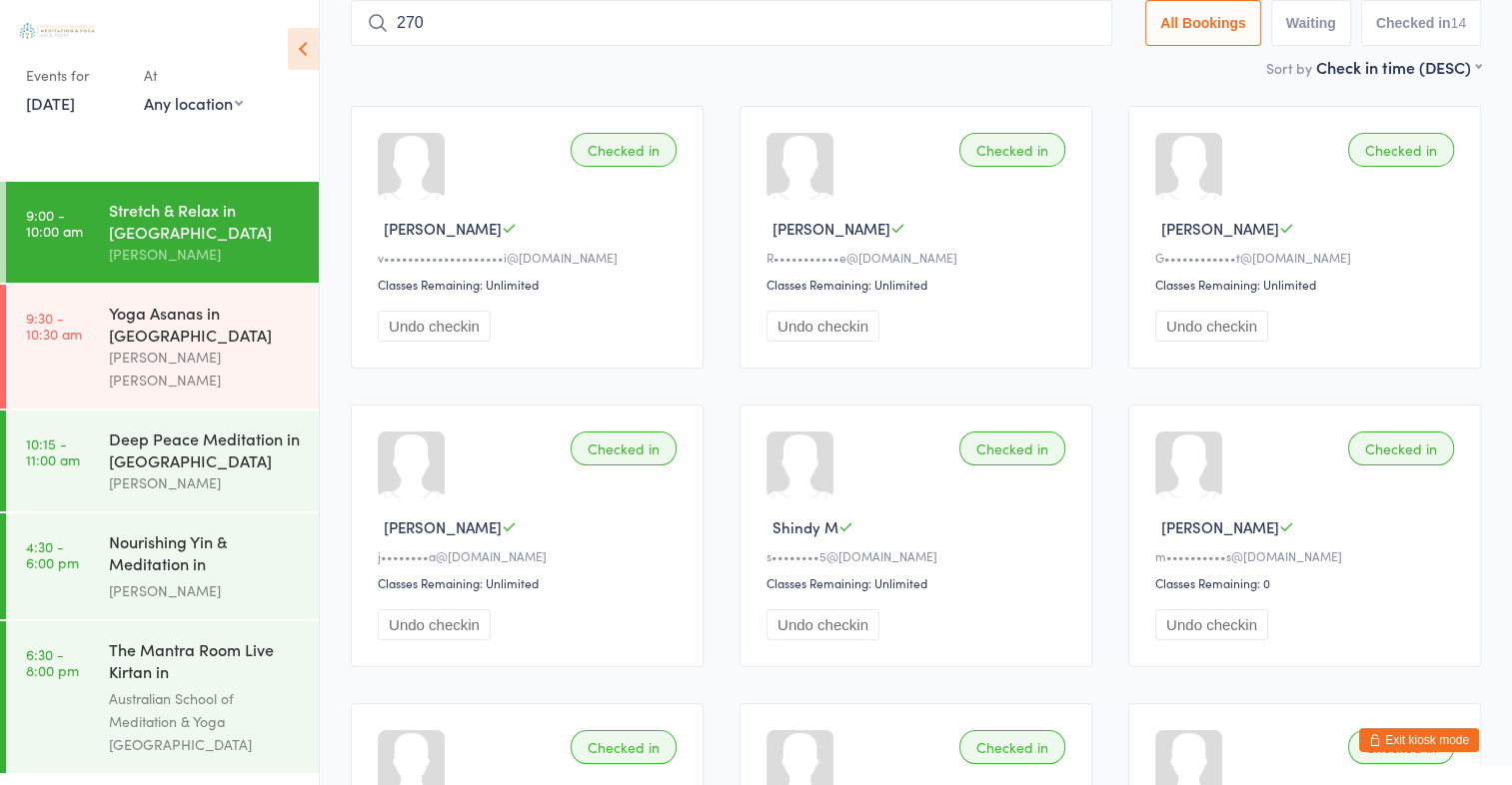 type on "2707" 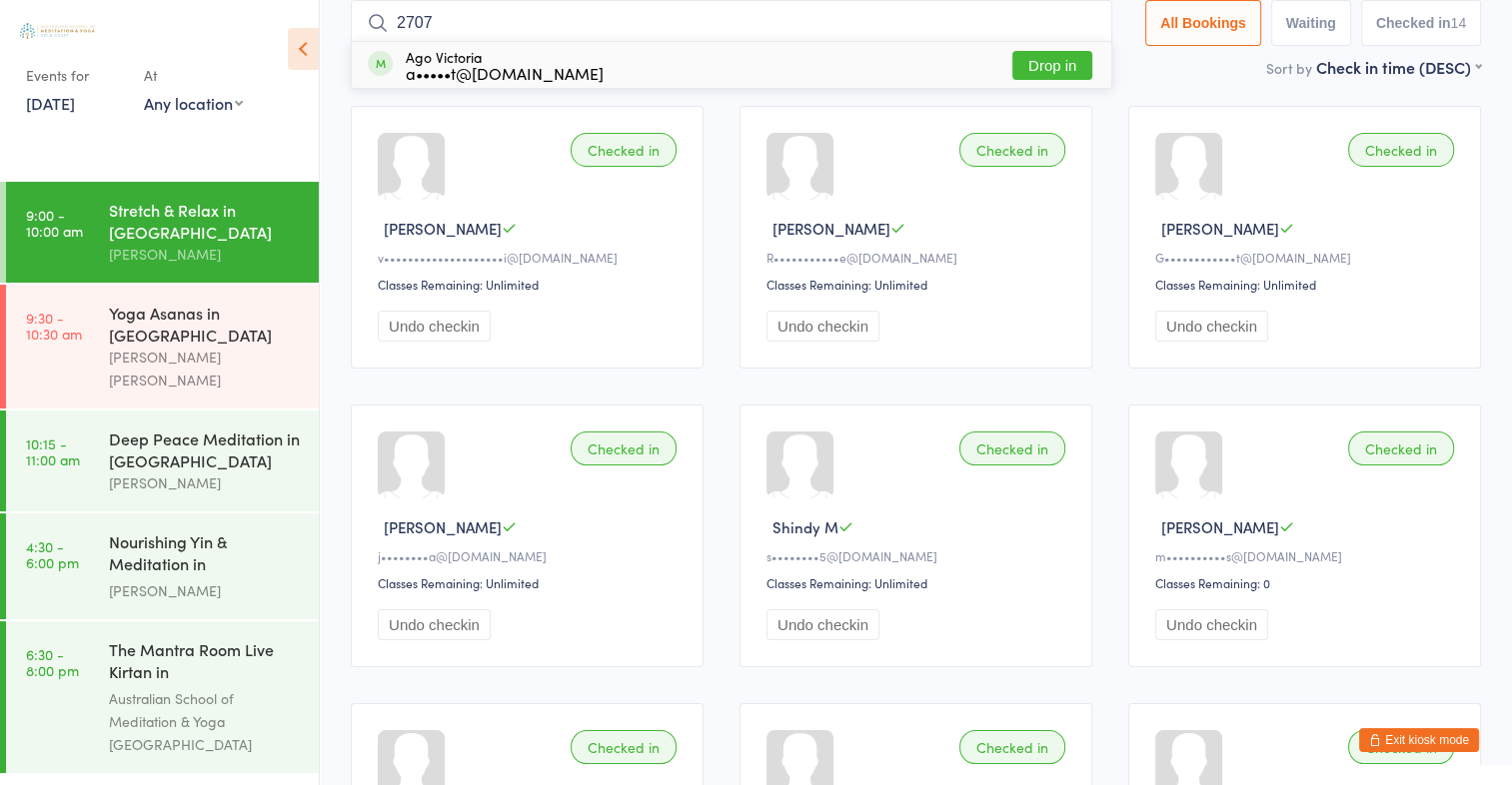 click on "Drop in" at bounding box center [1052, 65] 